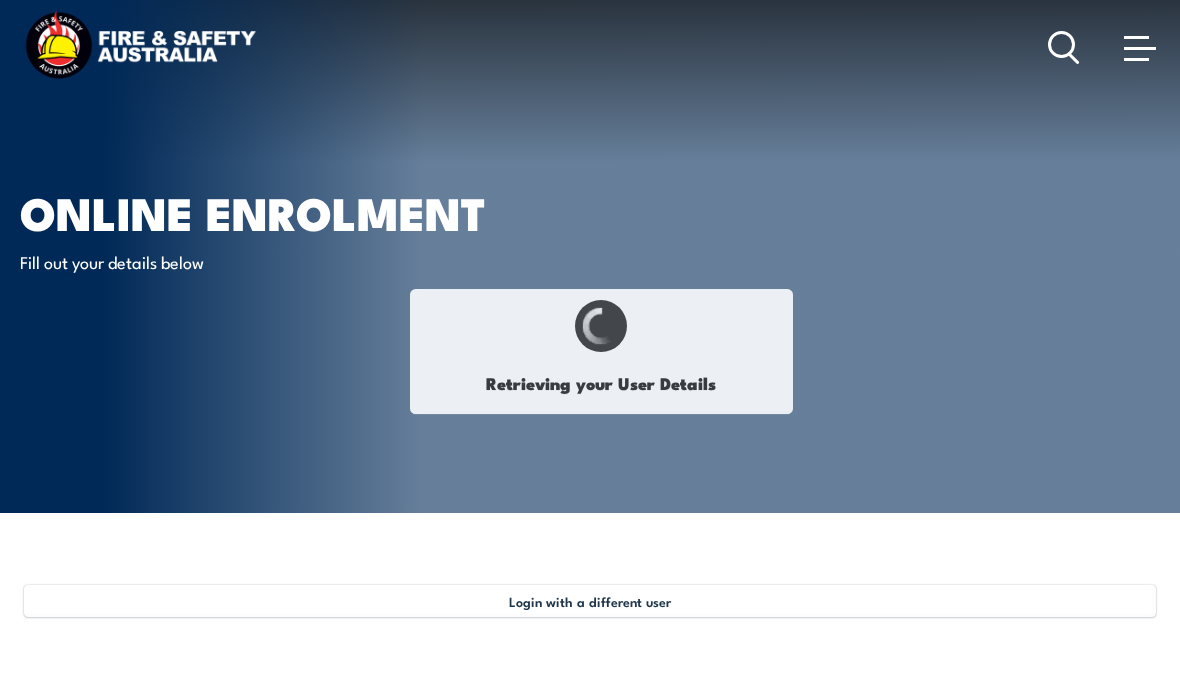 scroll, scrollTop: 0, scrollLeft: 0, axis: both 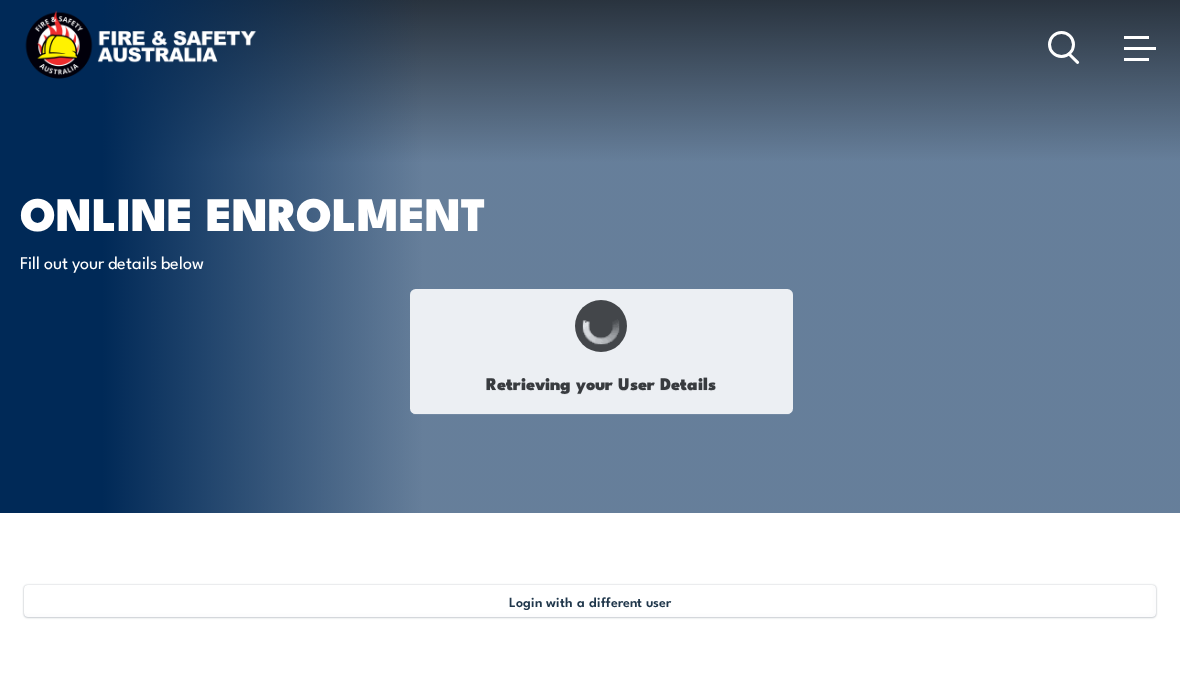 type on "[FIRST]" 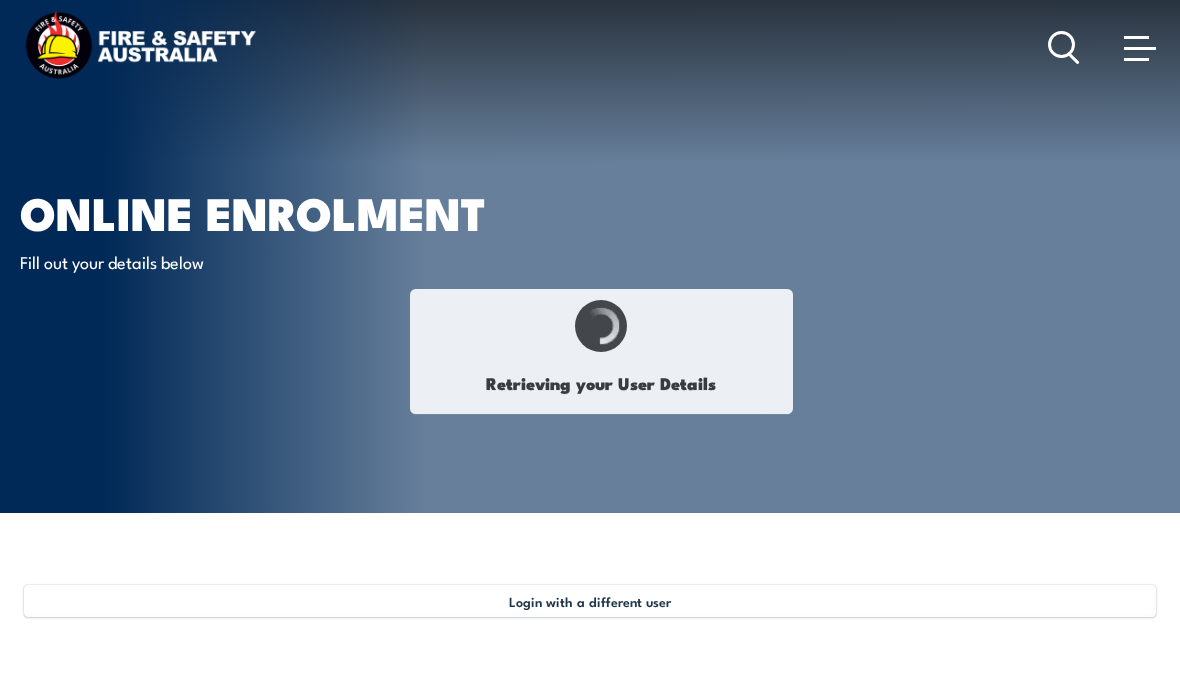 type on "[LAST]" 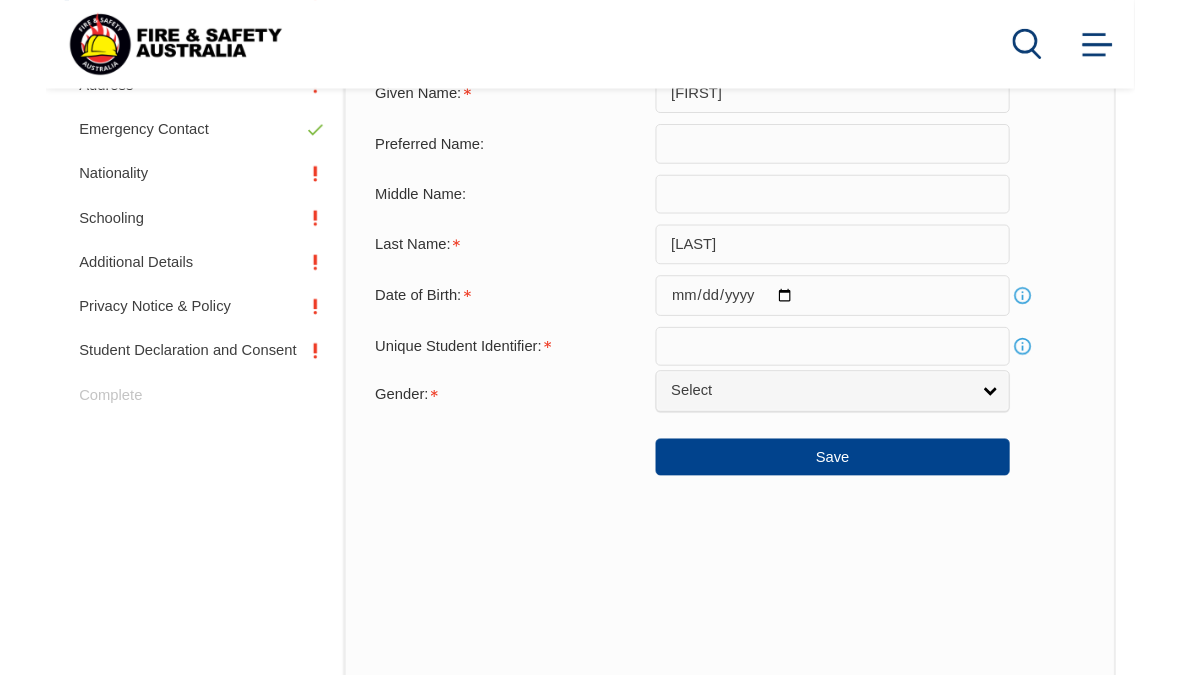 scroll, scrollTop: 784, scrollLeft: 0, axis: vertical 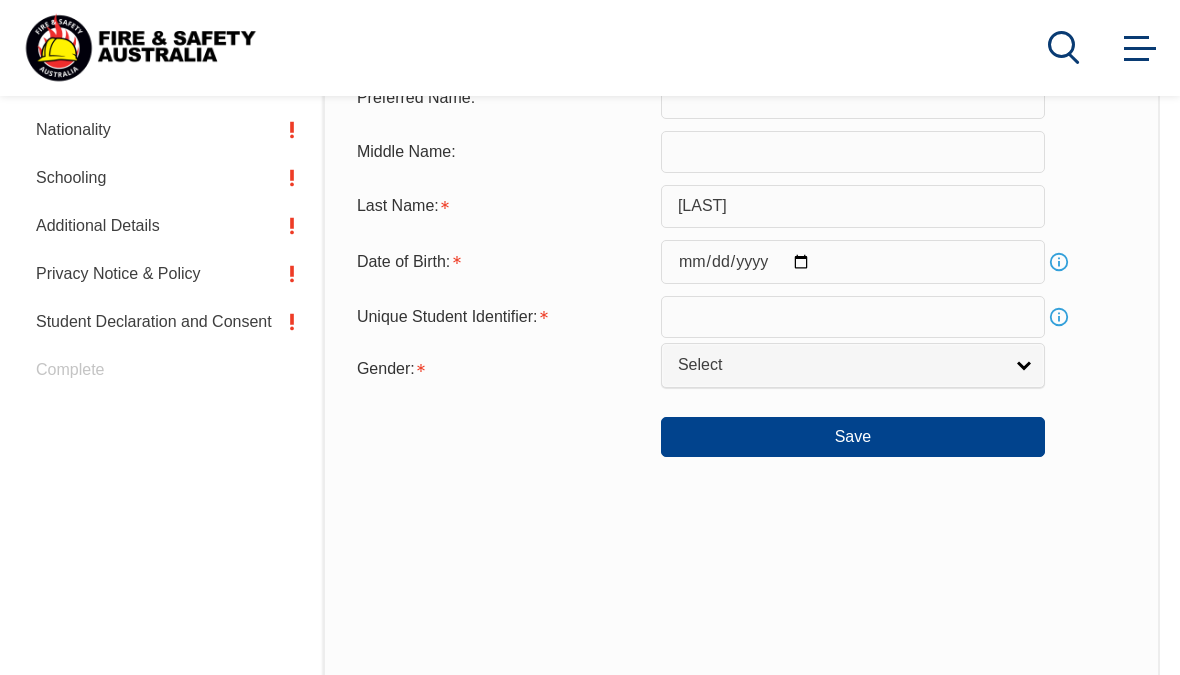 click at bounding box center (853, 262) 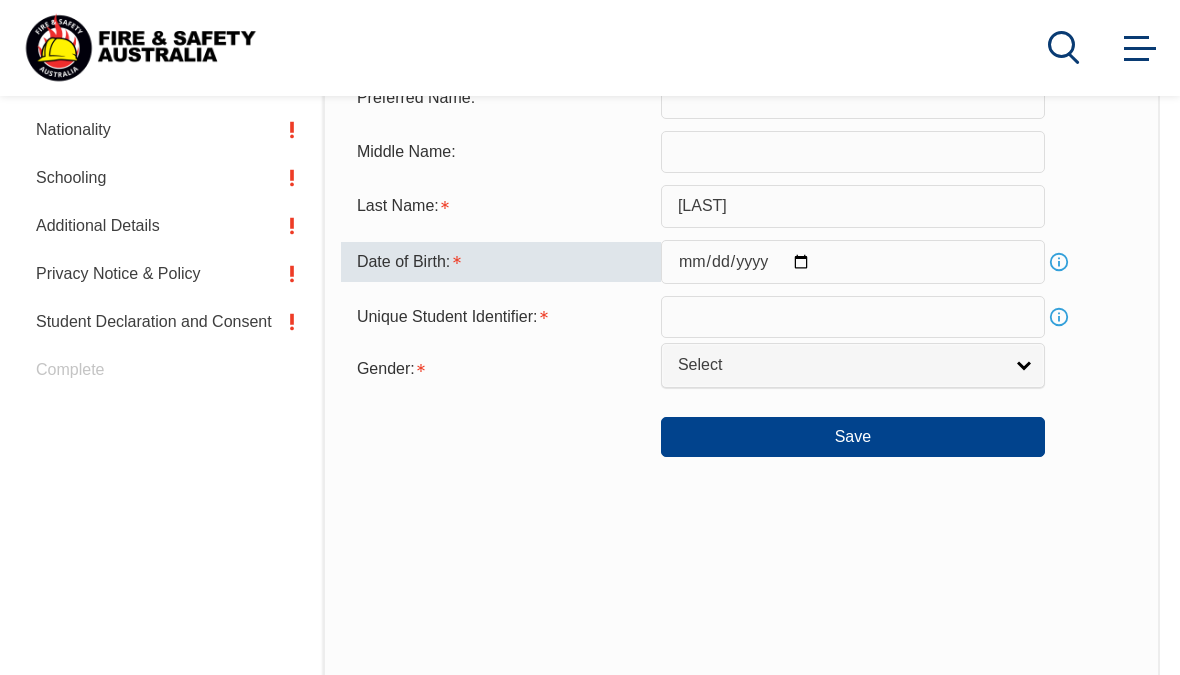 click on "[DATE]" at bounding box center [853, 262] 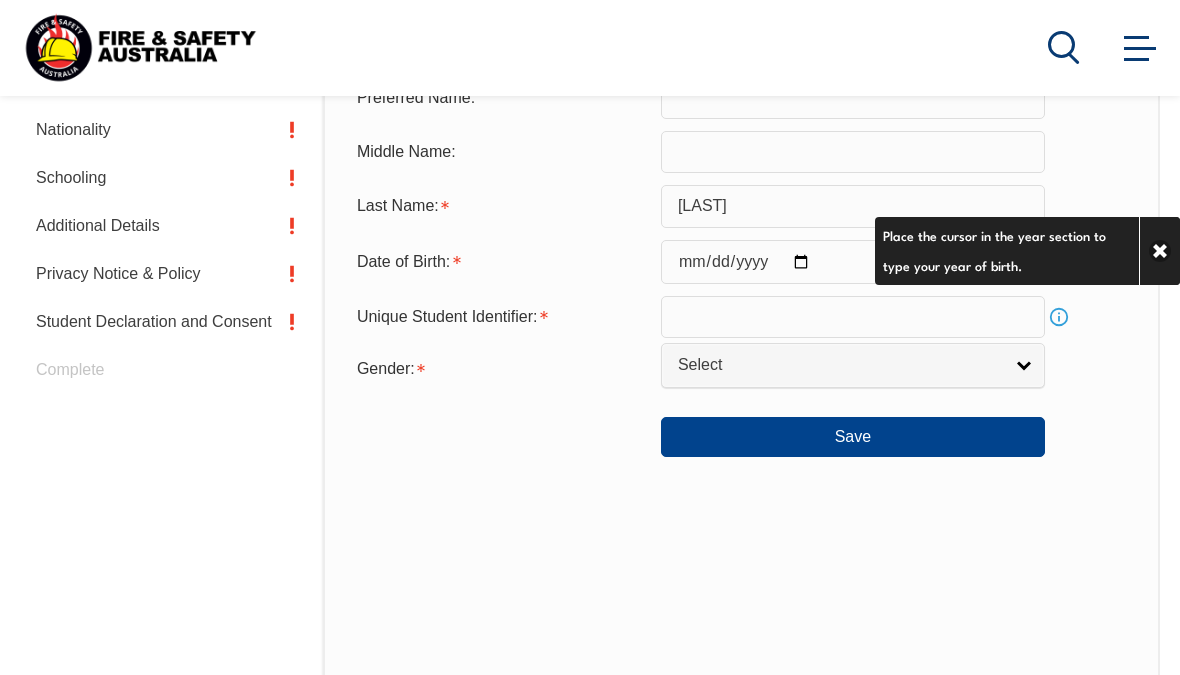 click on "[DATE]" at bounding box center (853, 262) 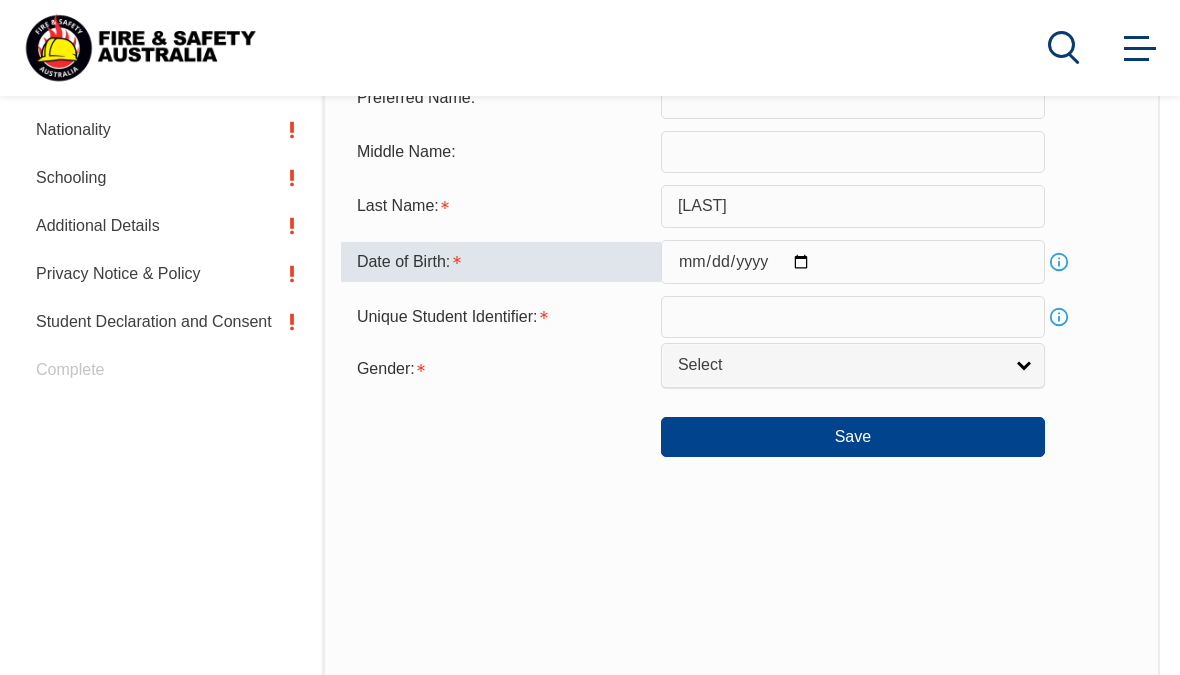 type on "[DATE]" 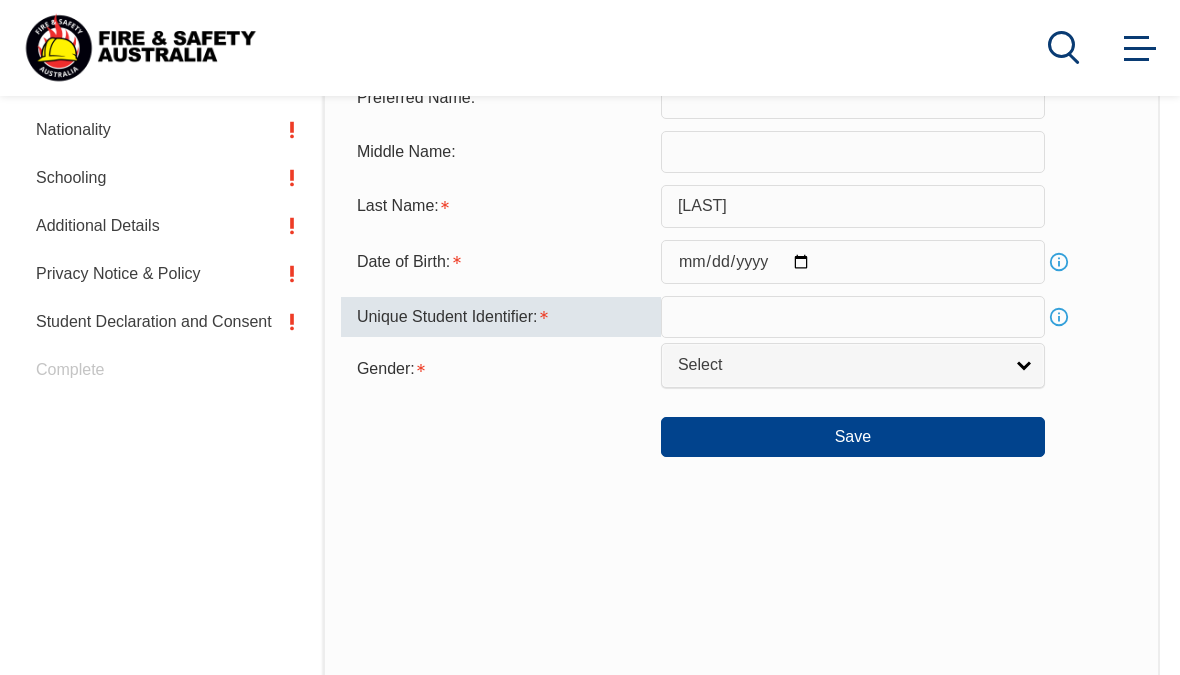 scroll, scrollTop: 783, scrollLeft: 0, axis: vertical 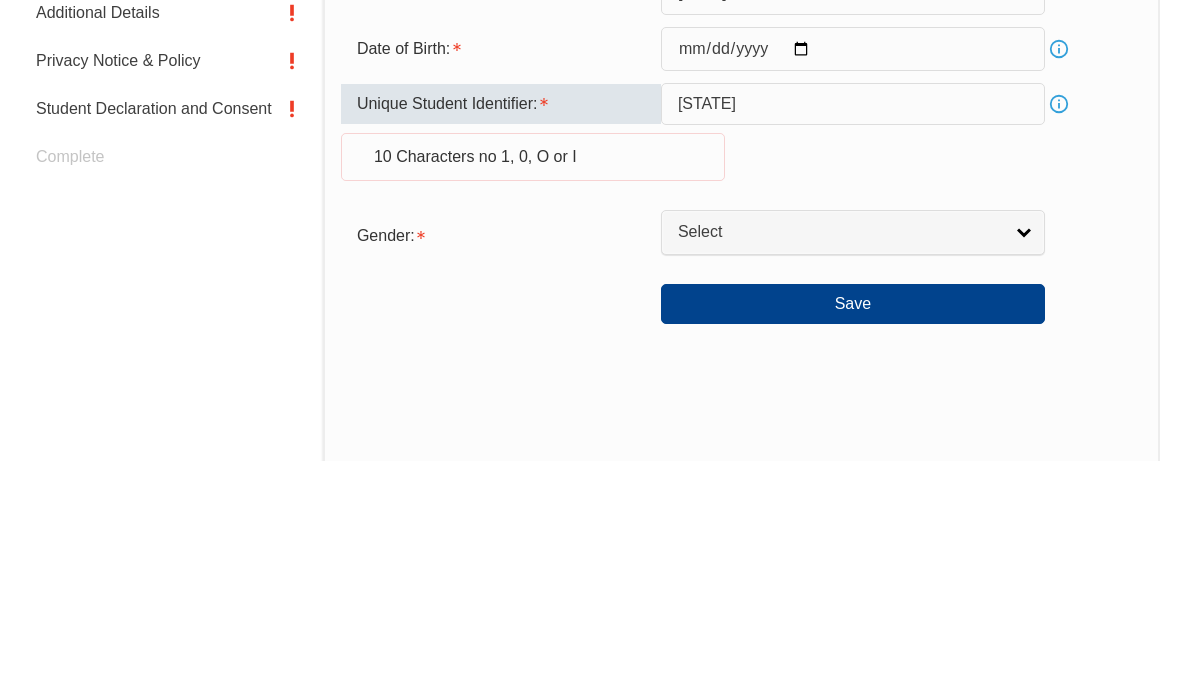 type on "U" 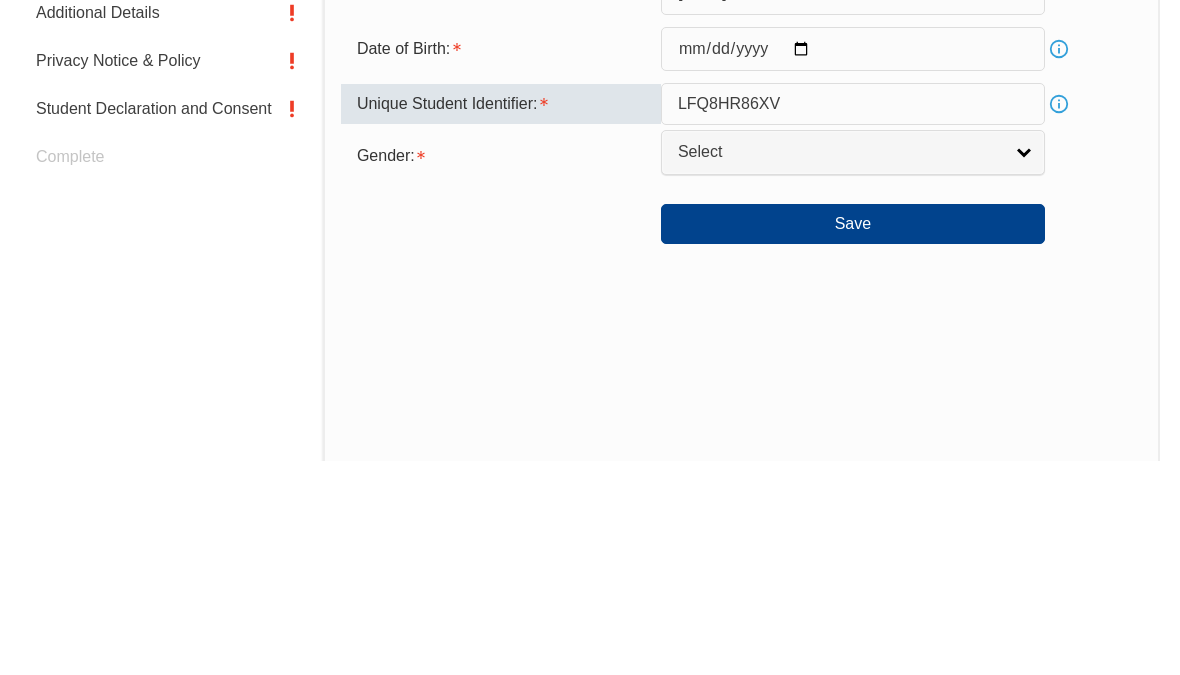 type on "LFQ8HR86XV" 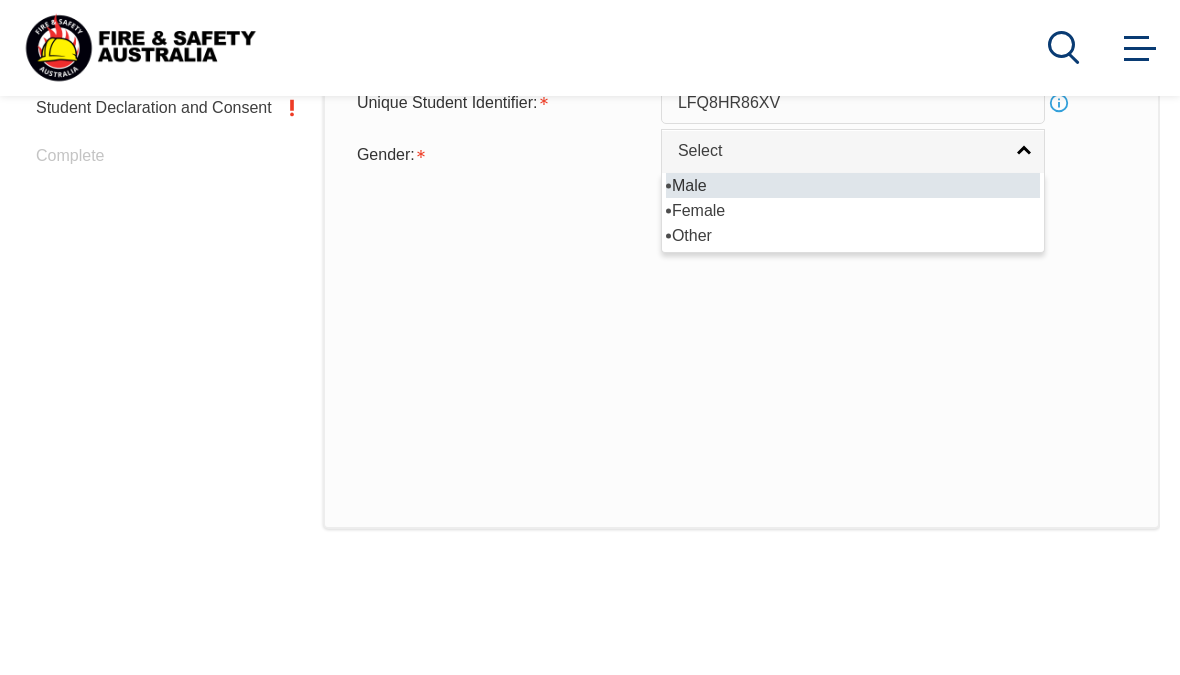 select on "F" 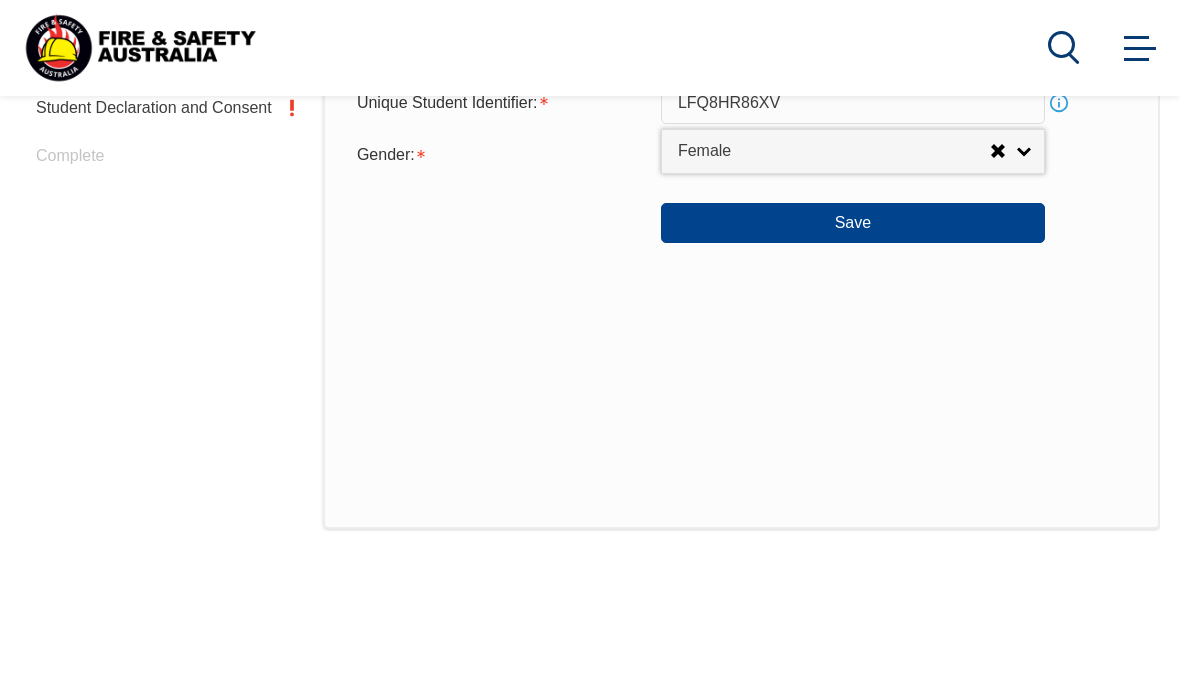 click on "Save" at bounding box center [853, 223] 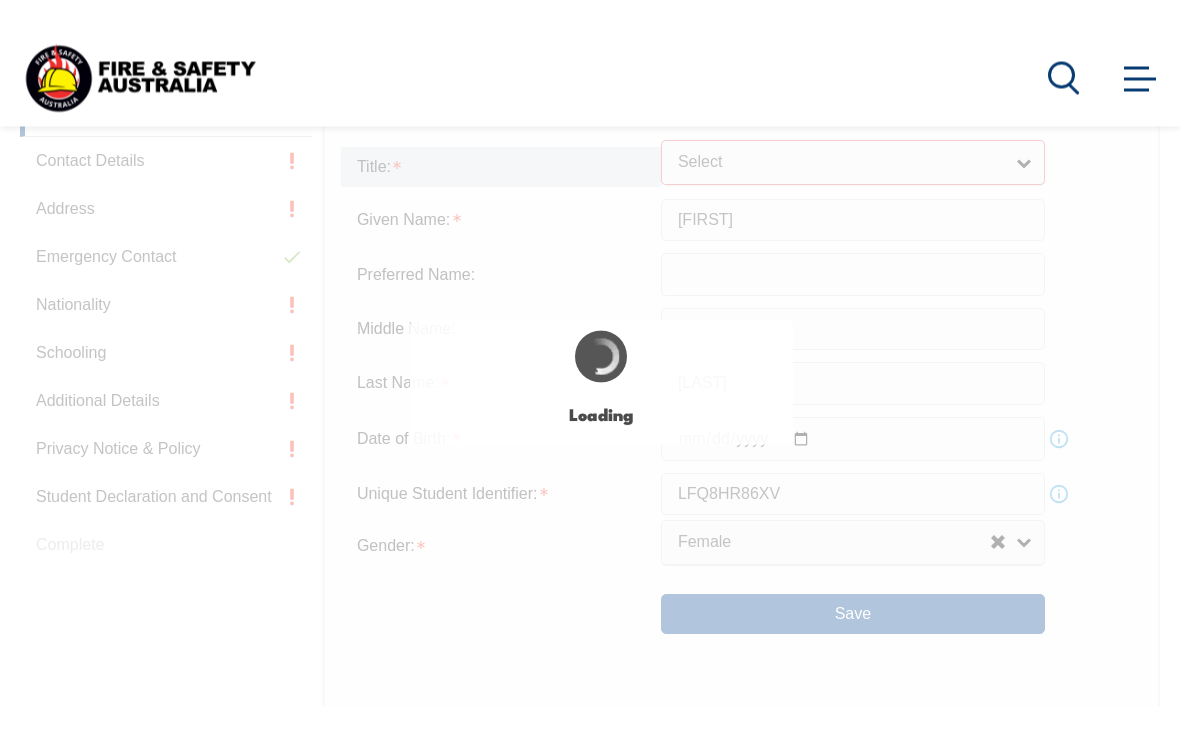 scroll, scrollTop: 645, scrollLeft: 0, axis: vertical 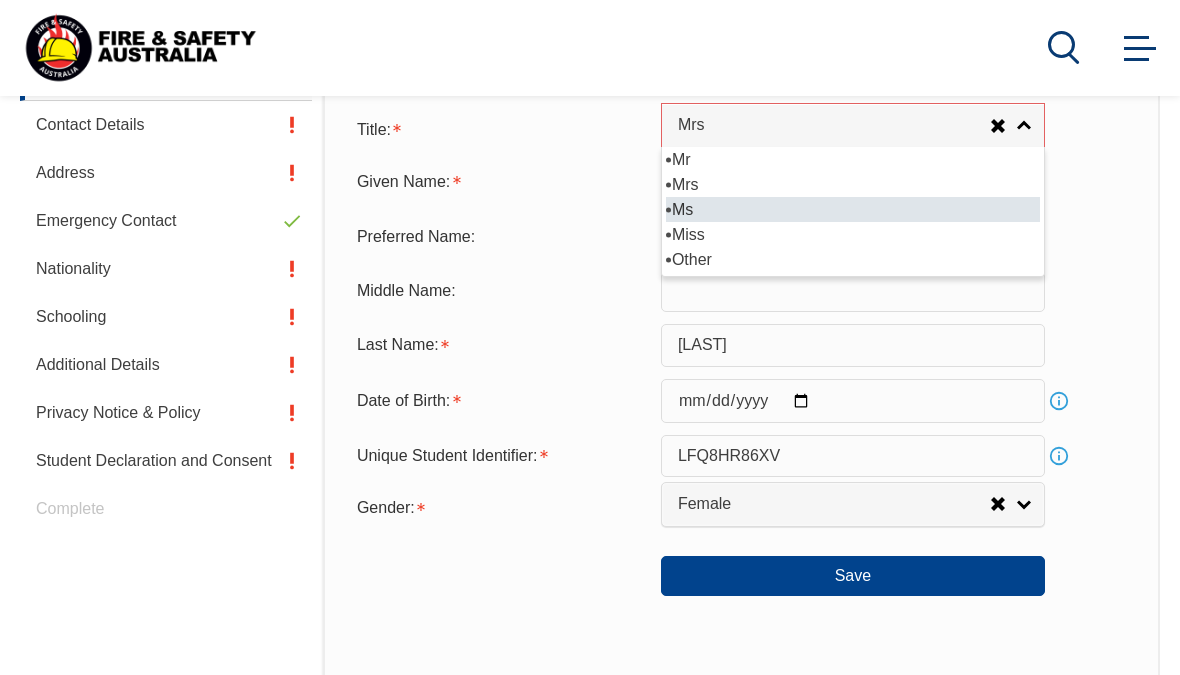 select on "Ms" 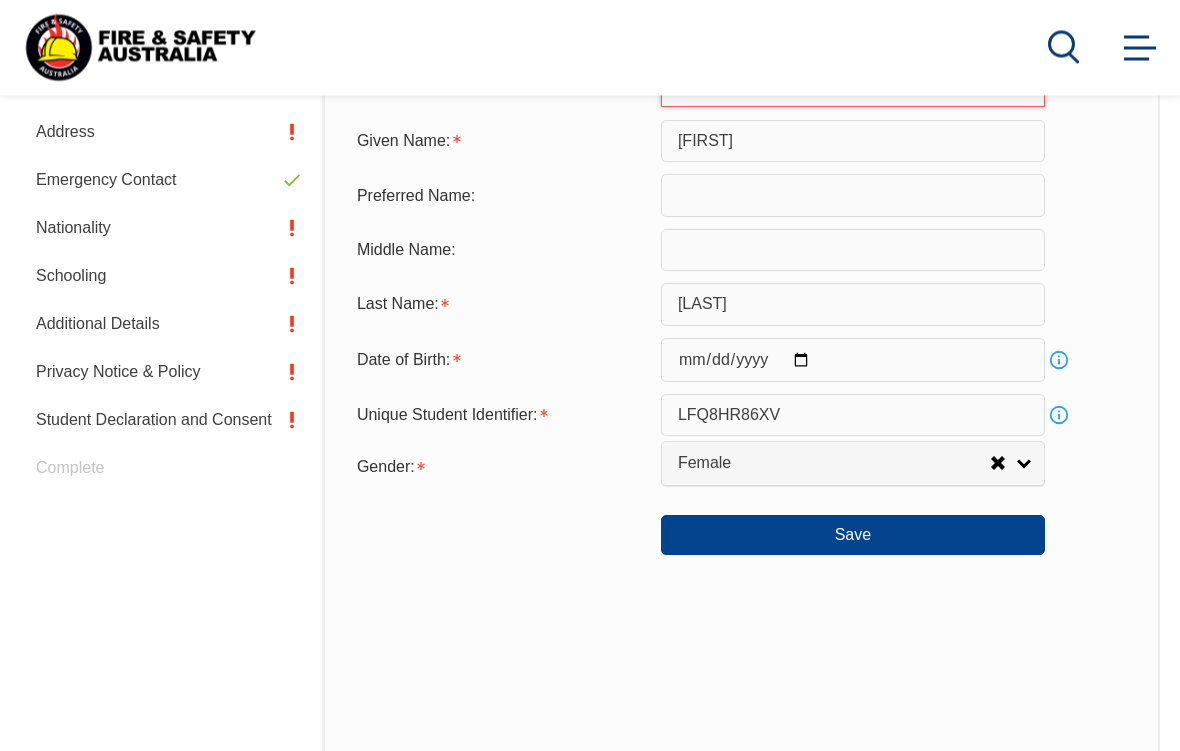 click on "Save" at bounding box center (853, 536) 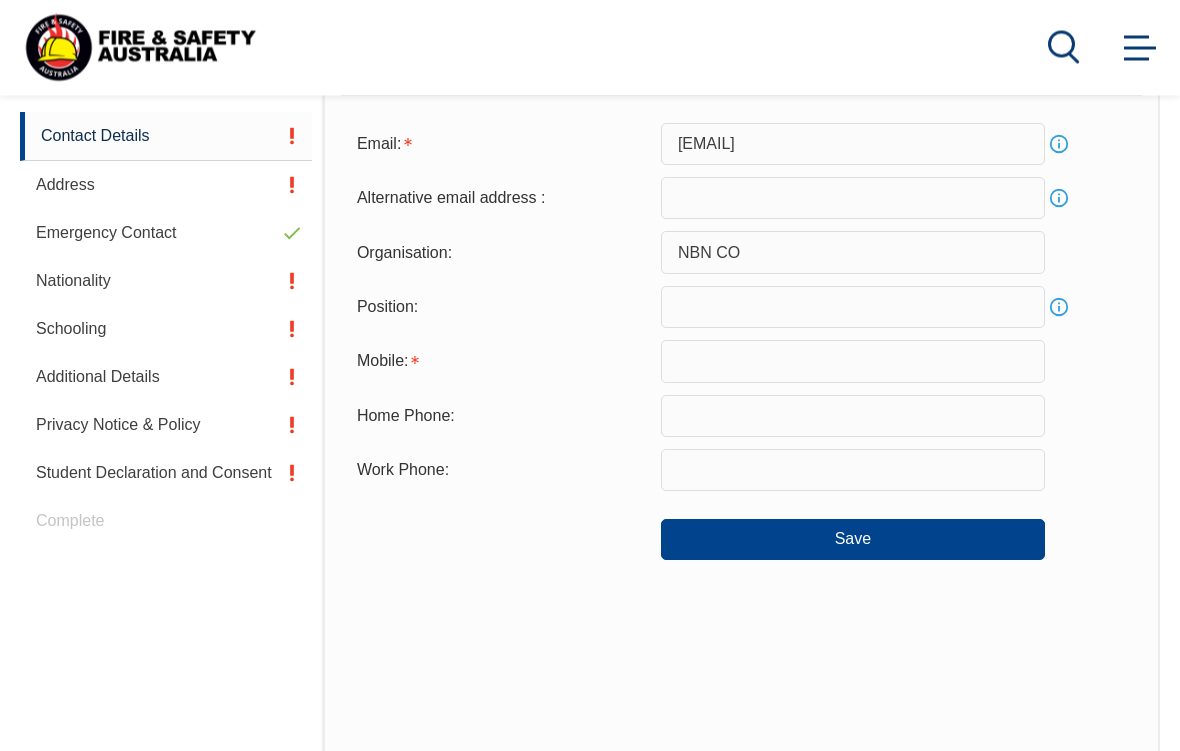 scroll, scrollTop: 485, scrollLeft: 0, axis: vertical 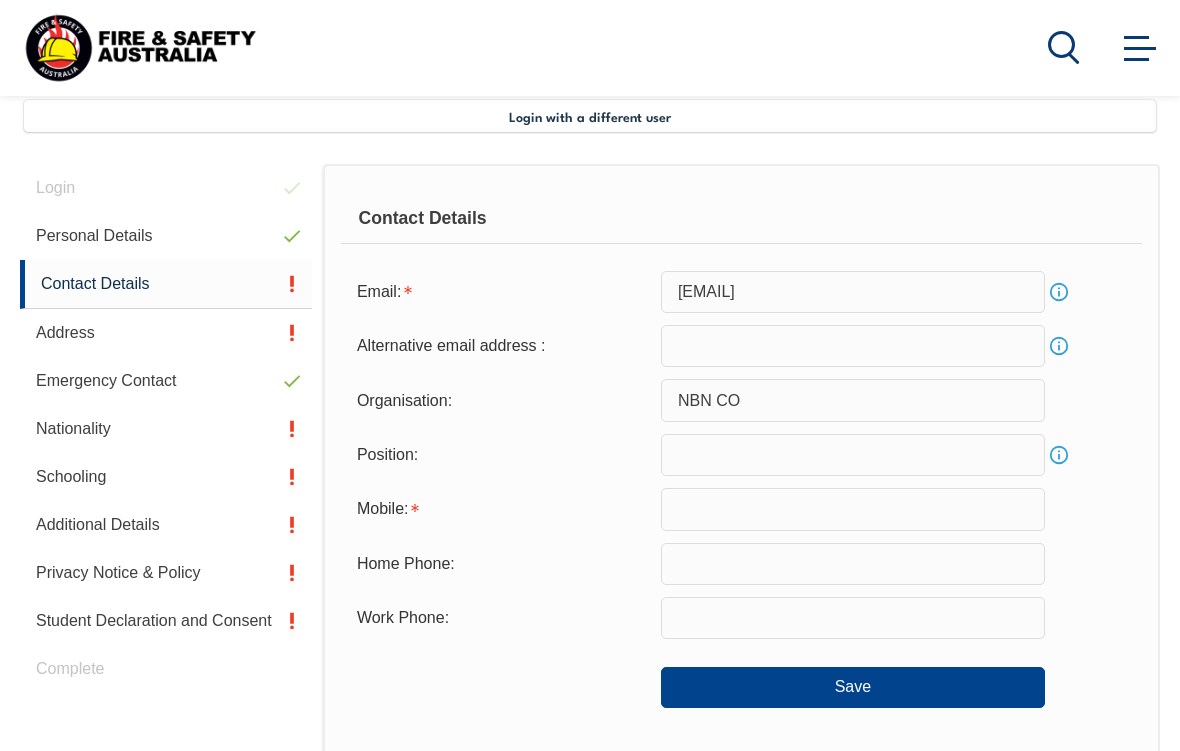 click at bounding box center [853, 509] 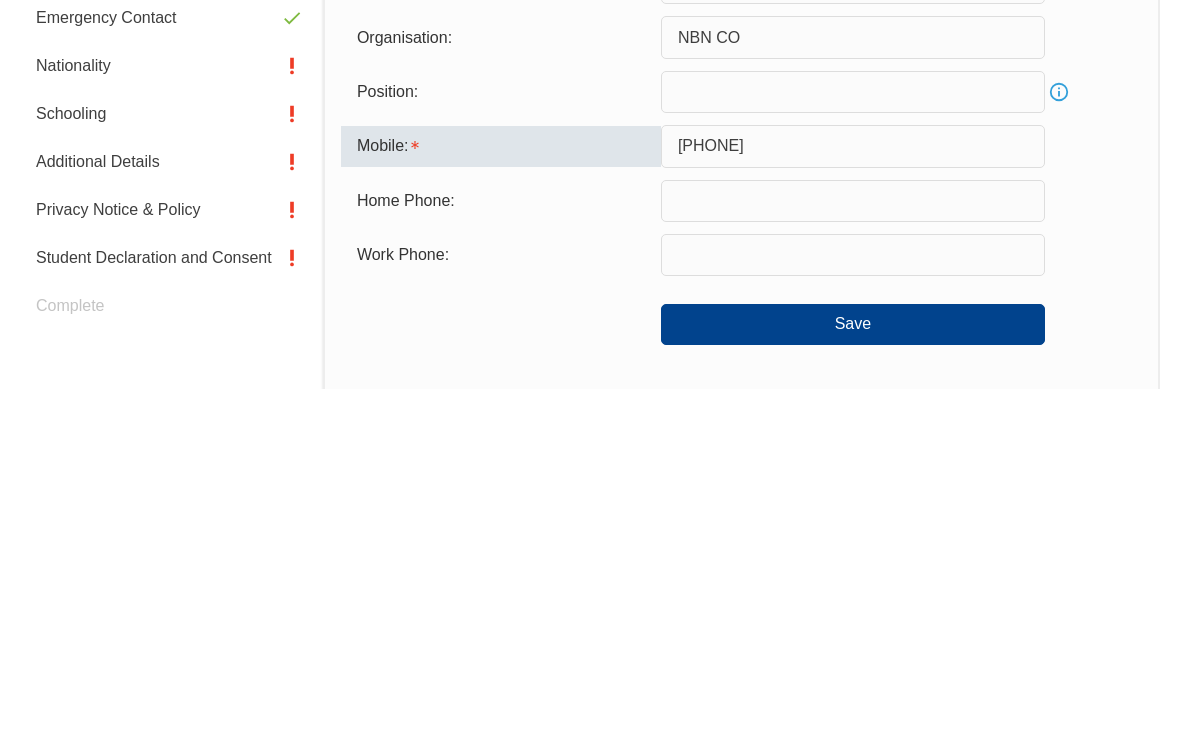 type on "[PHONE]" 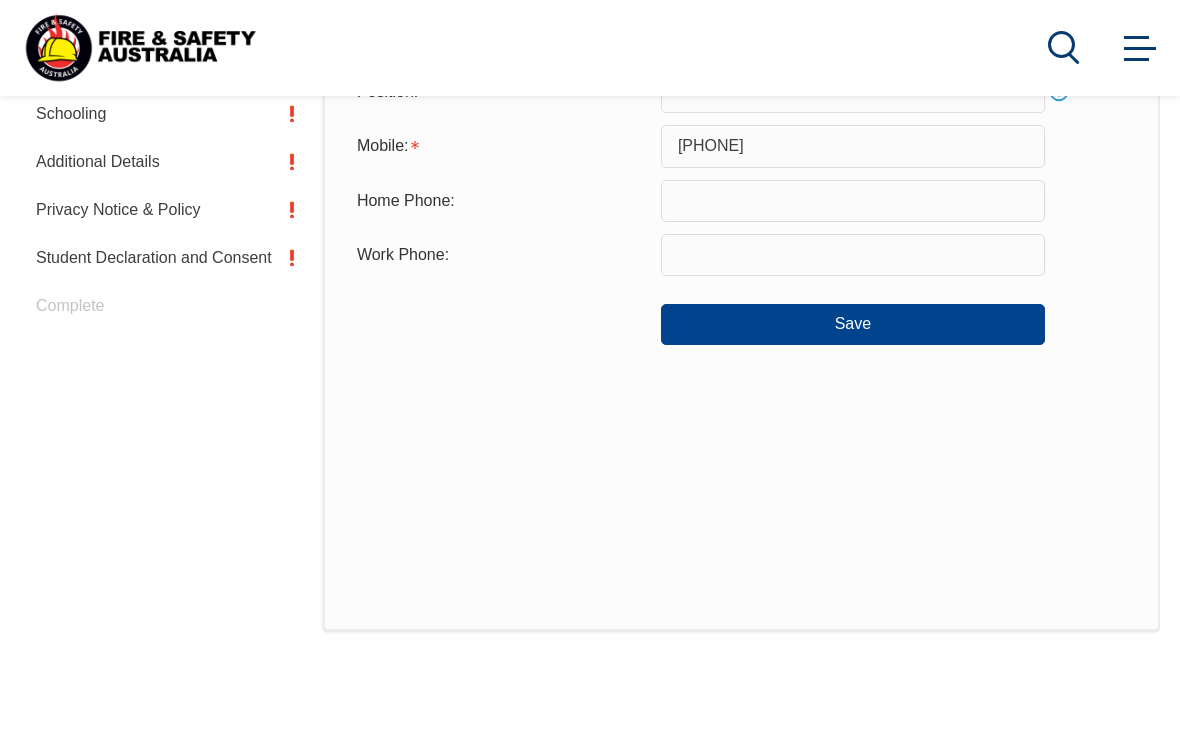click on "Save" at bounding box center (853, 324) 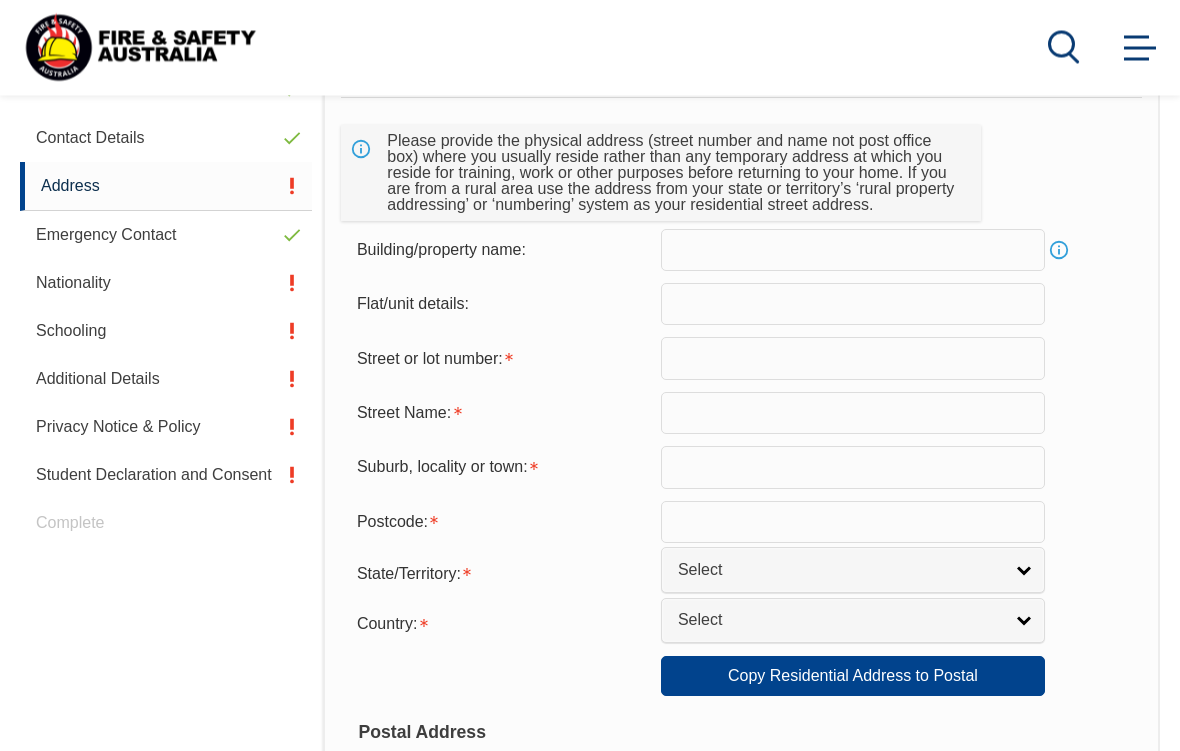scroll, scrollTop: 485, scrollLeft: 0, axis: vertical 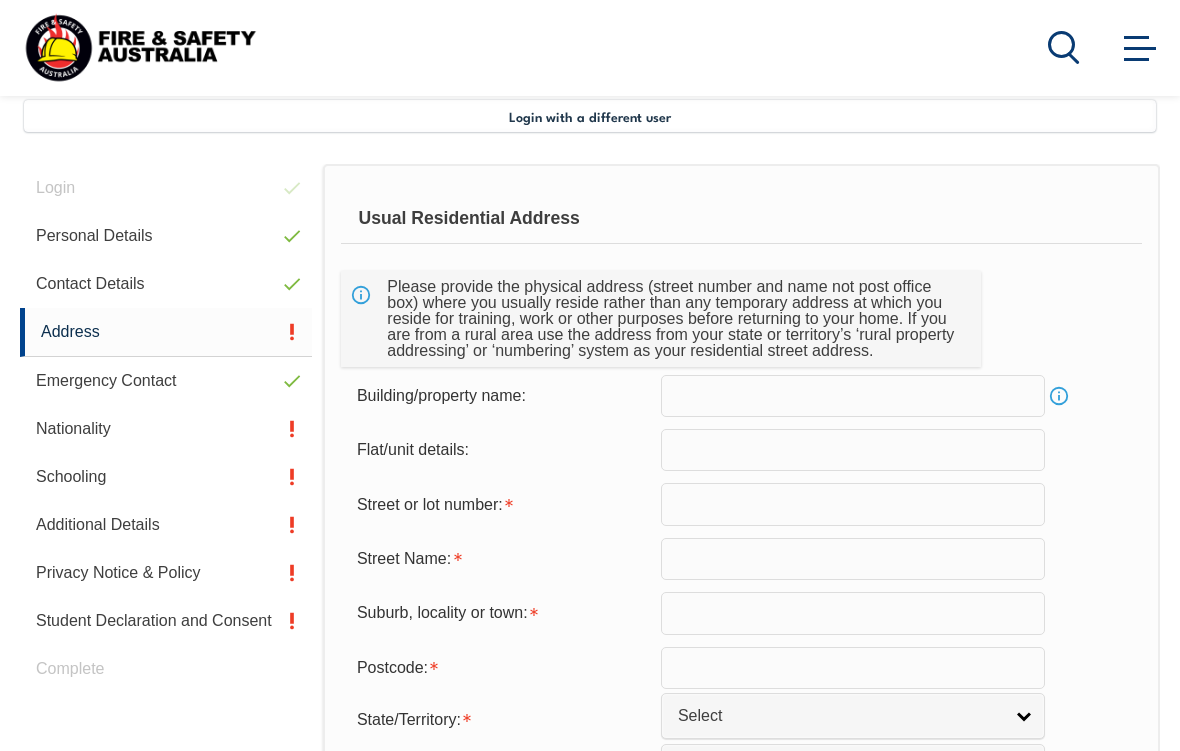 click at bounding box center [853, 504] 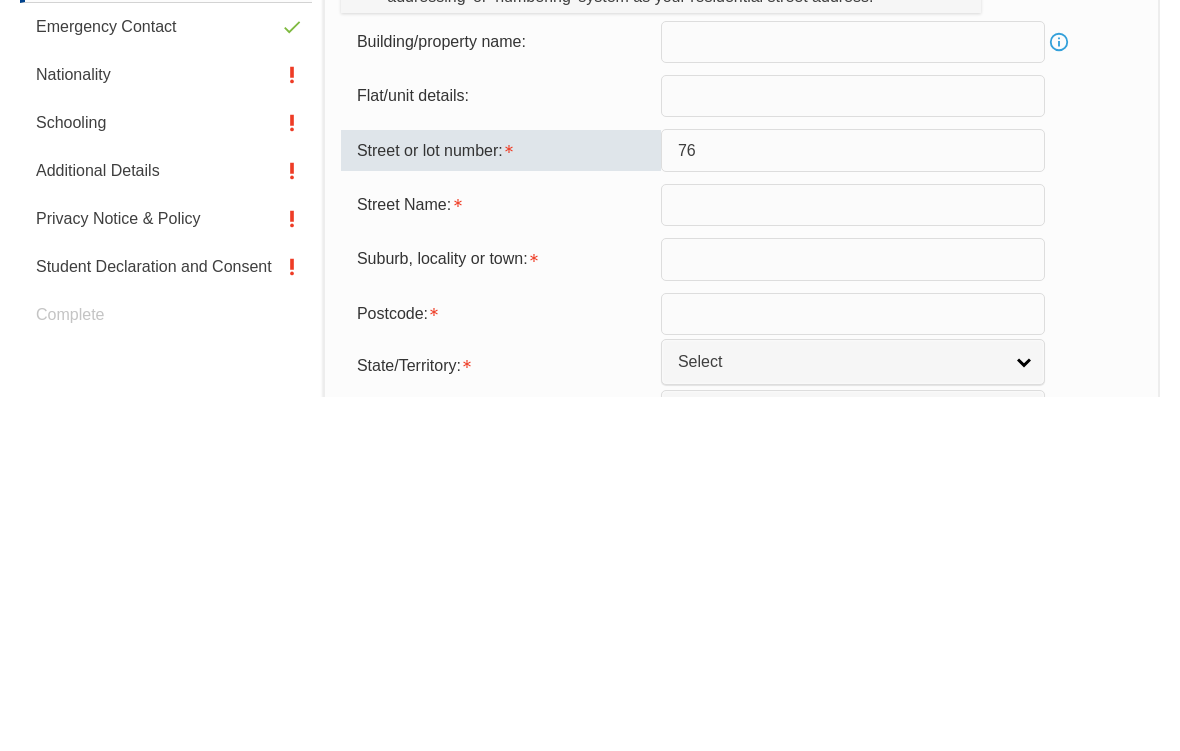 type on "76" 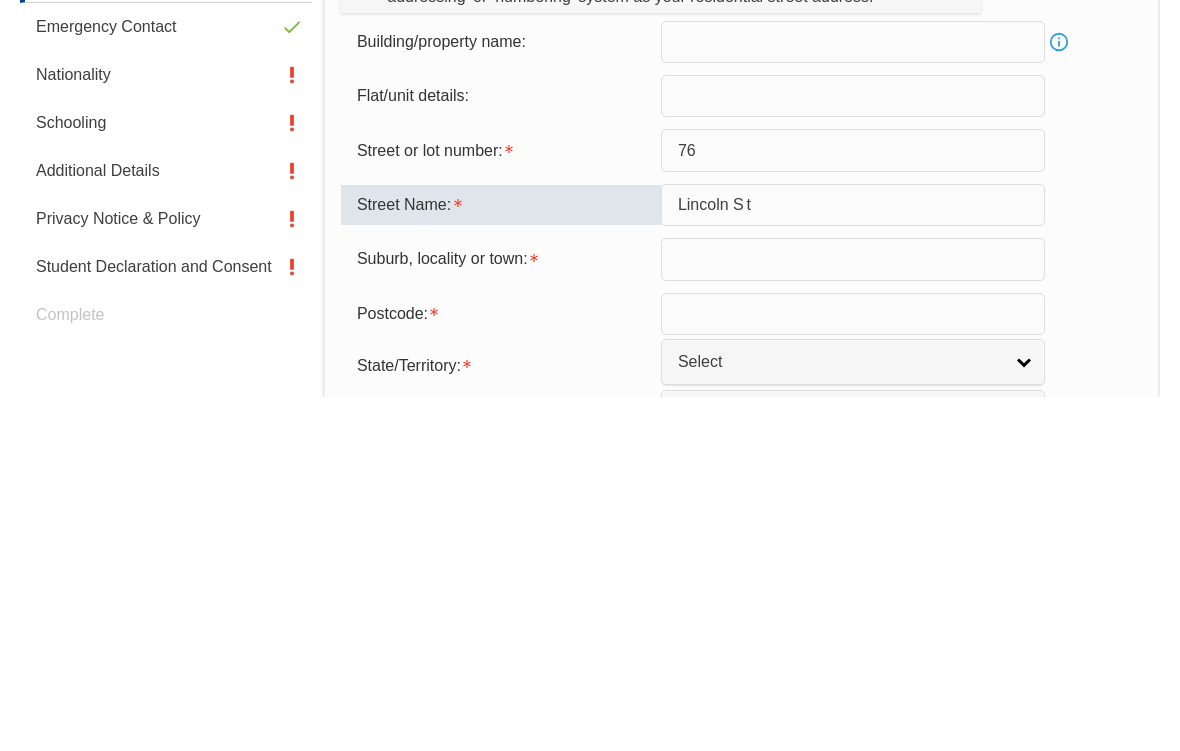 click at bounding box center [853, 613] 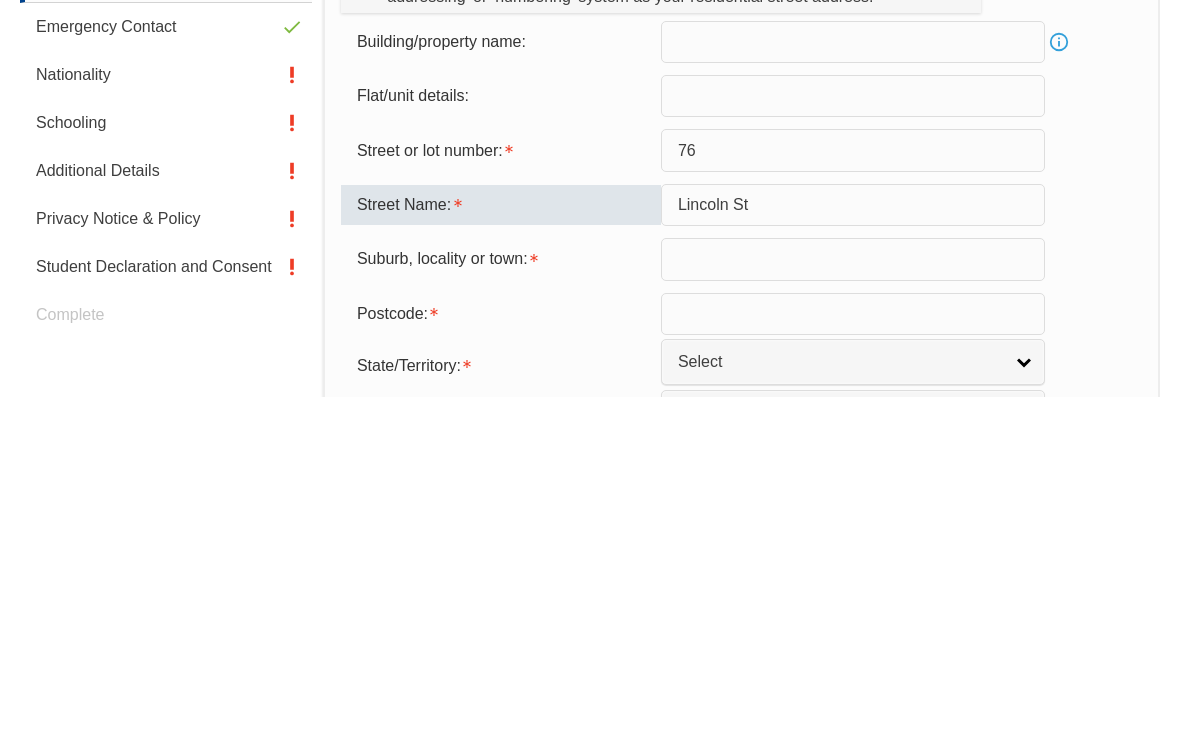 scroll, scrollTop: 485, scrollLeft: 0, axis: vertical 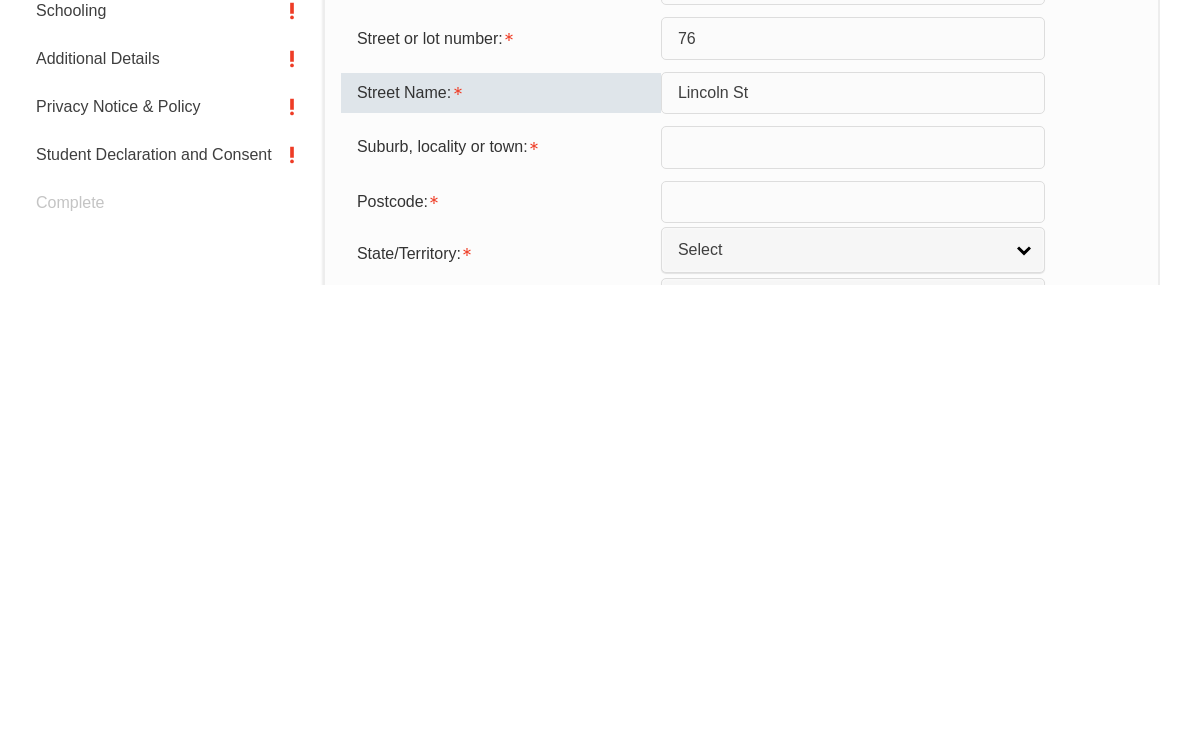 type on "Lincoln St" 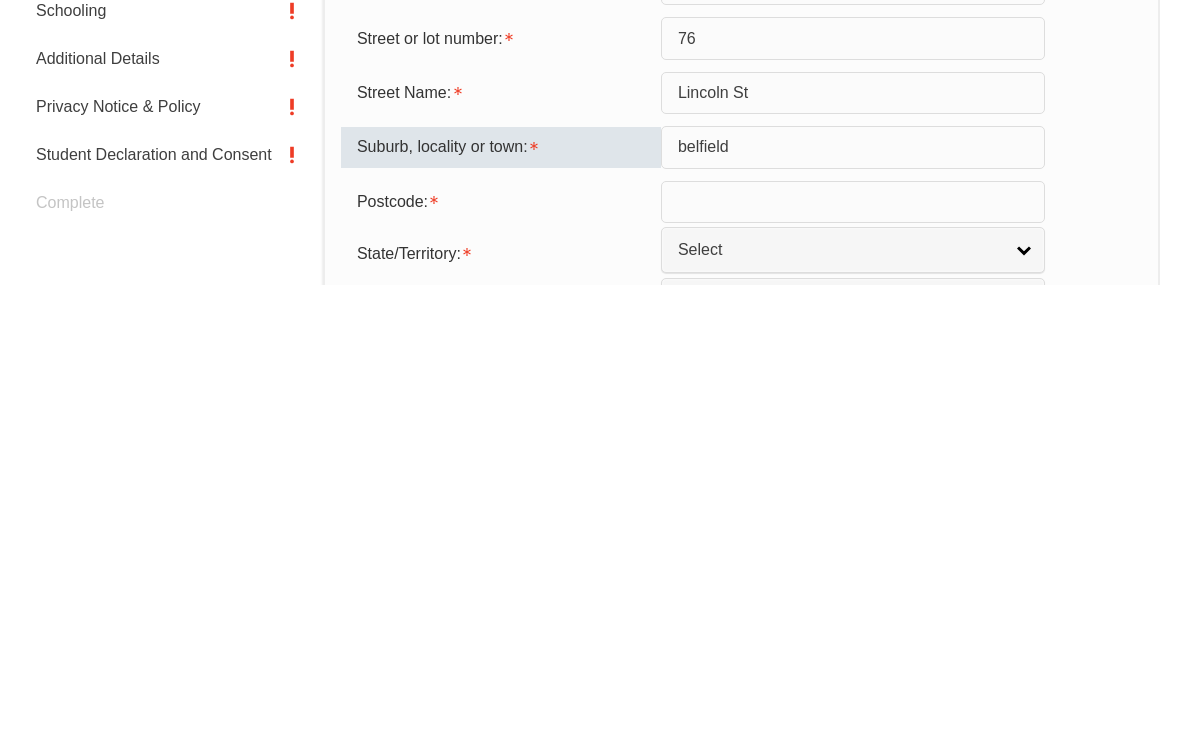 type on "belfield" 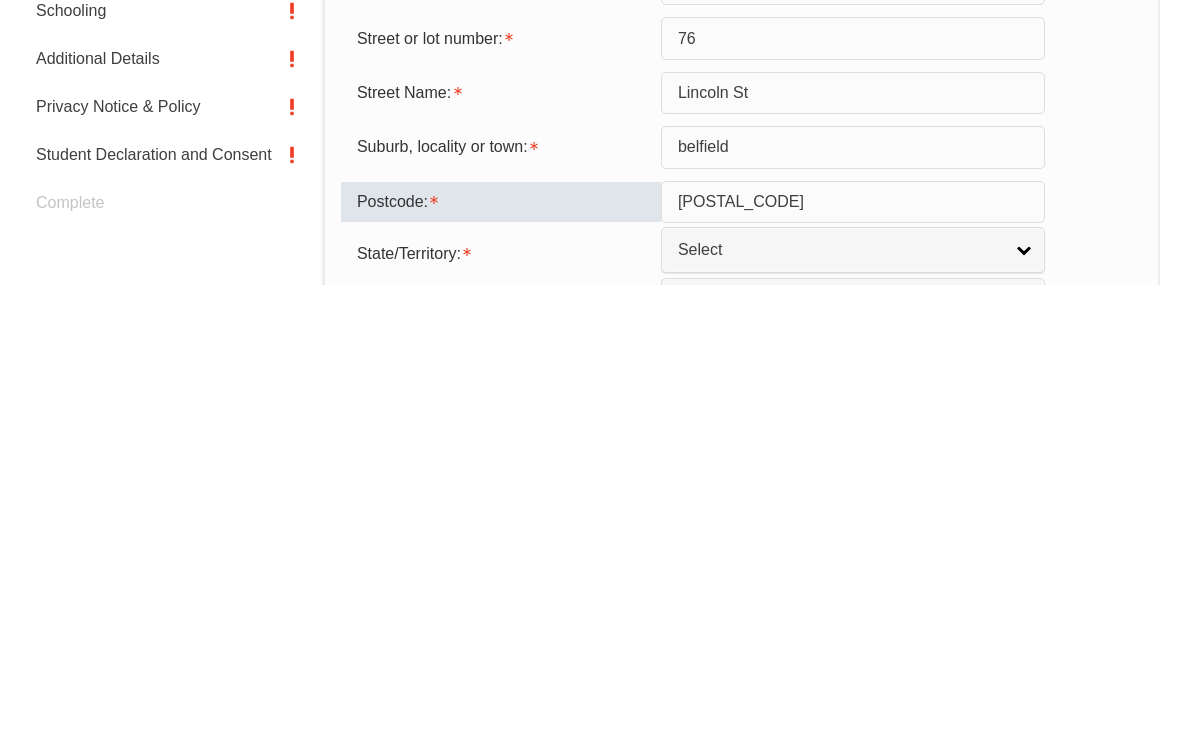 type on "[POSTAL_CODE]" 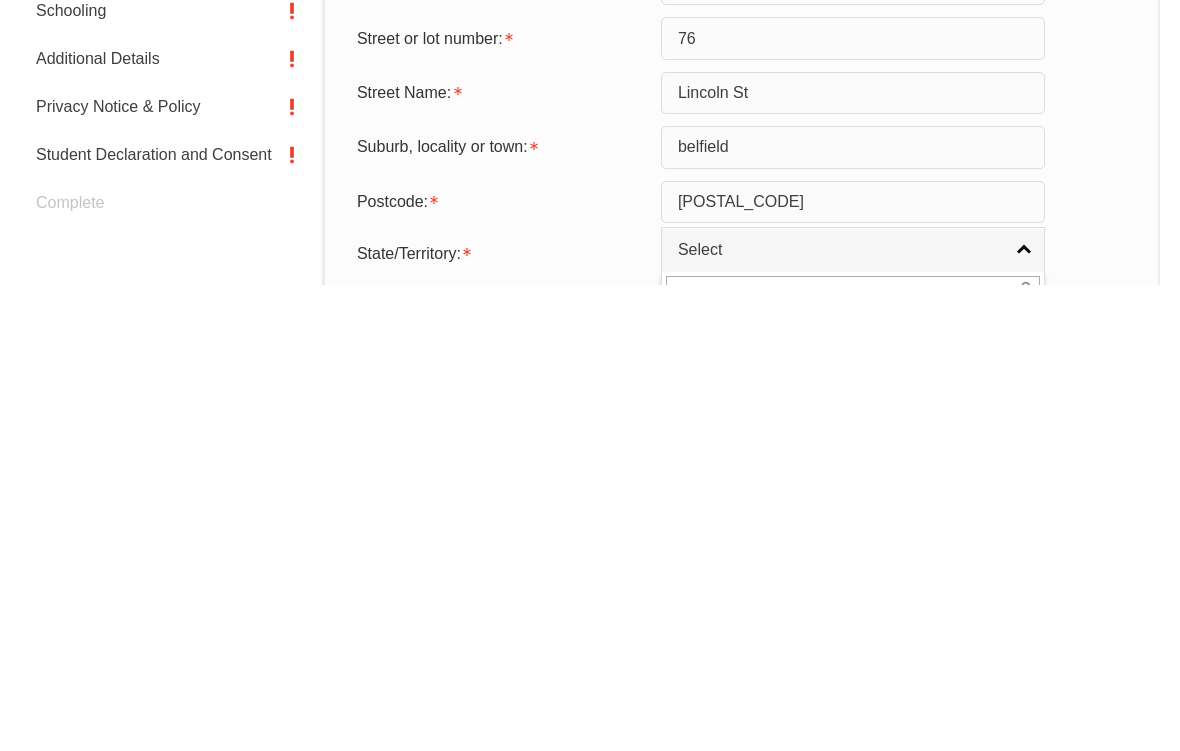 scroll, scrollTop: 643, scrollLeft: 0, axis: vertical 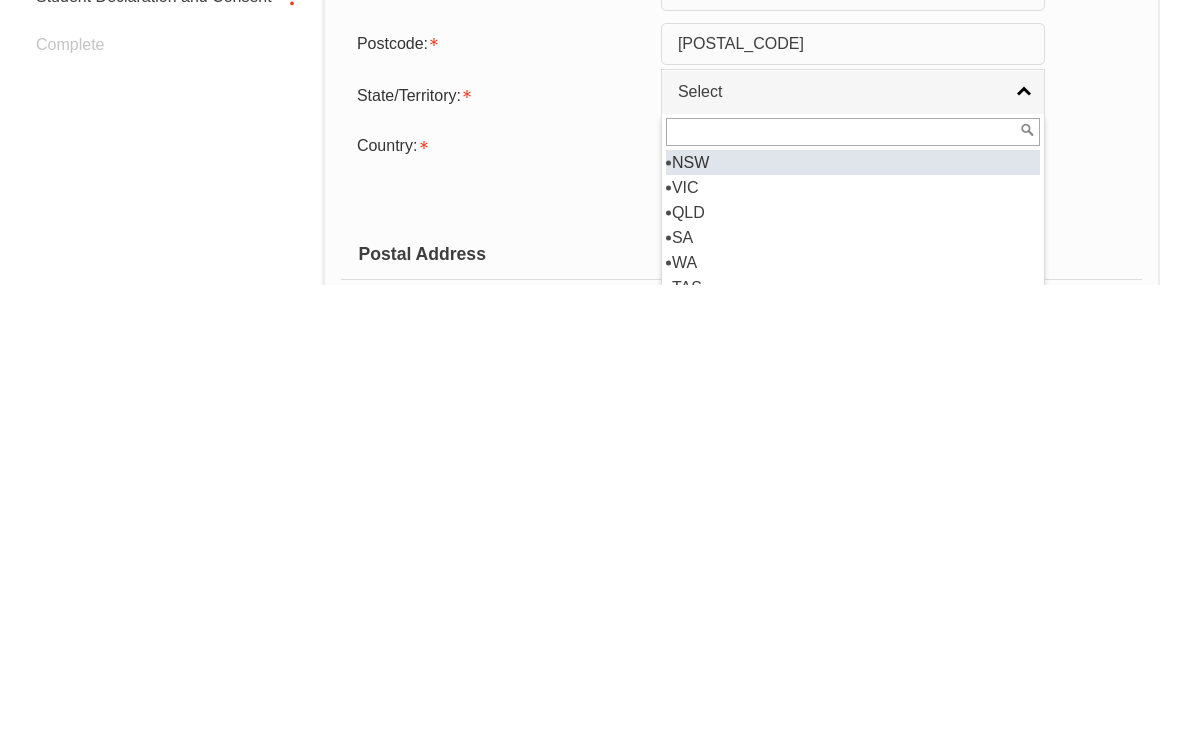 select on "NSW" 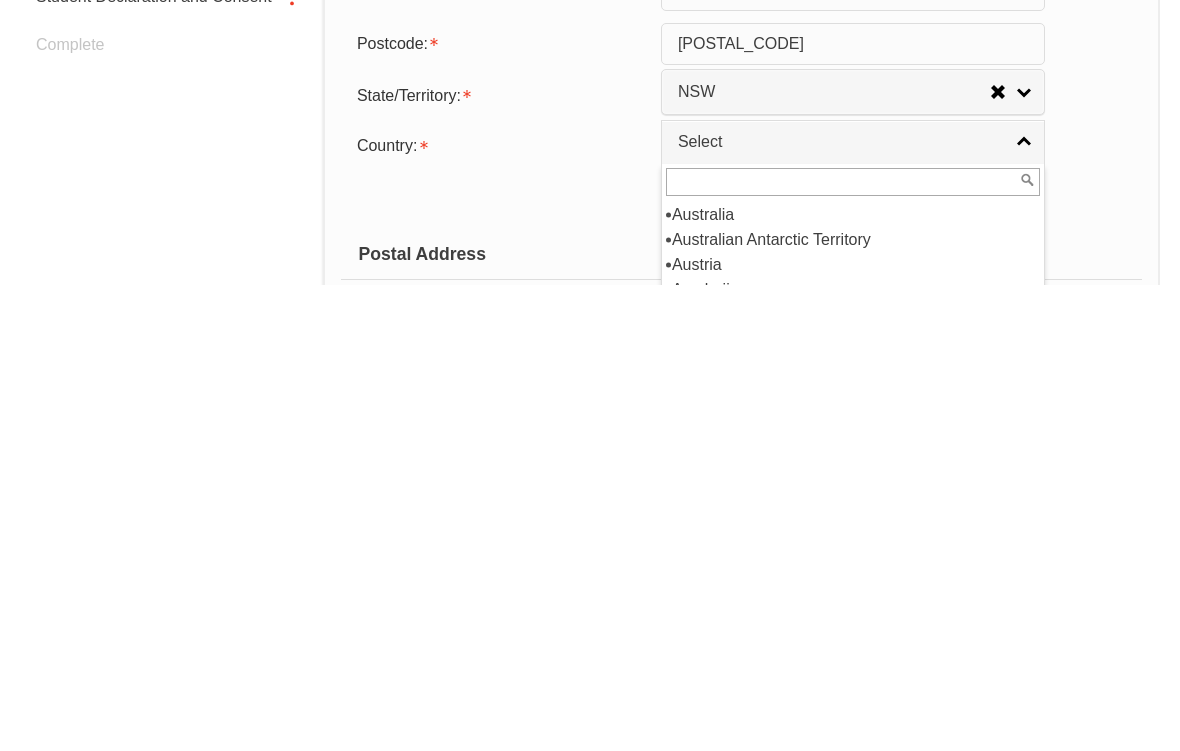 scroll, scrollTop: 314, scrollLeft: 0, axis: vertical 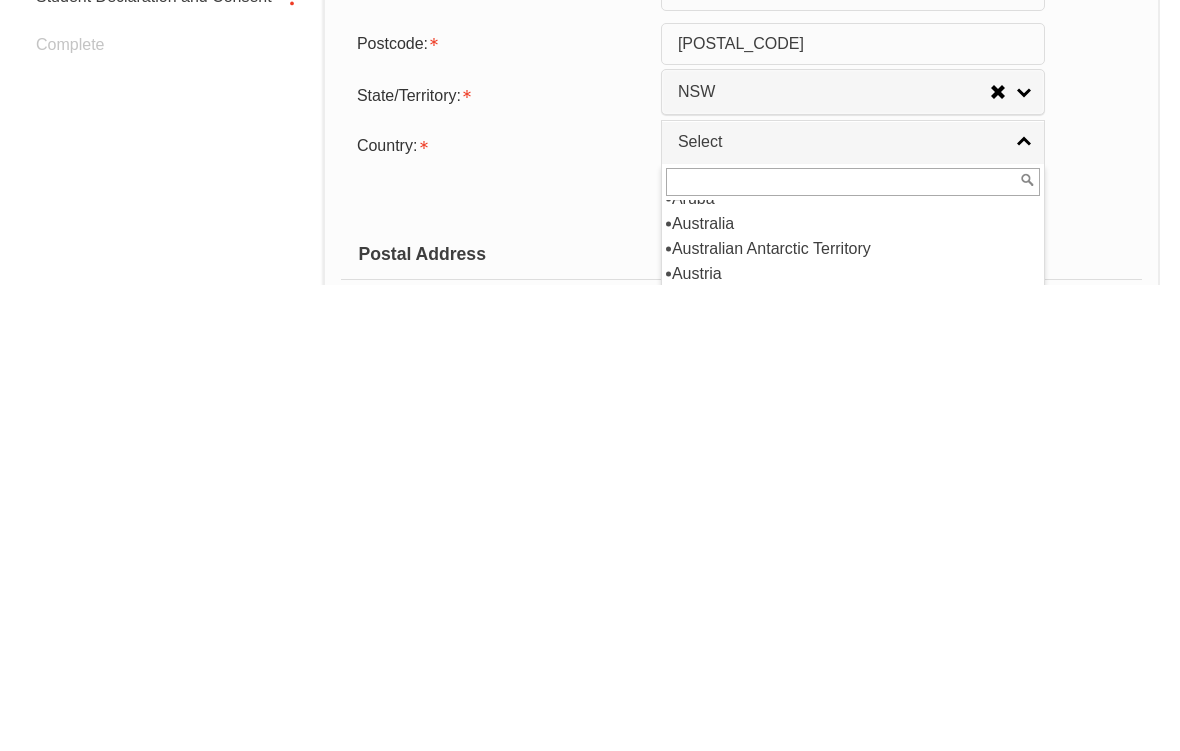 select on "1101" 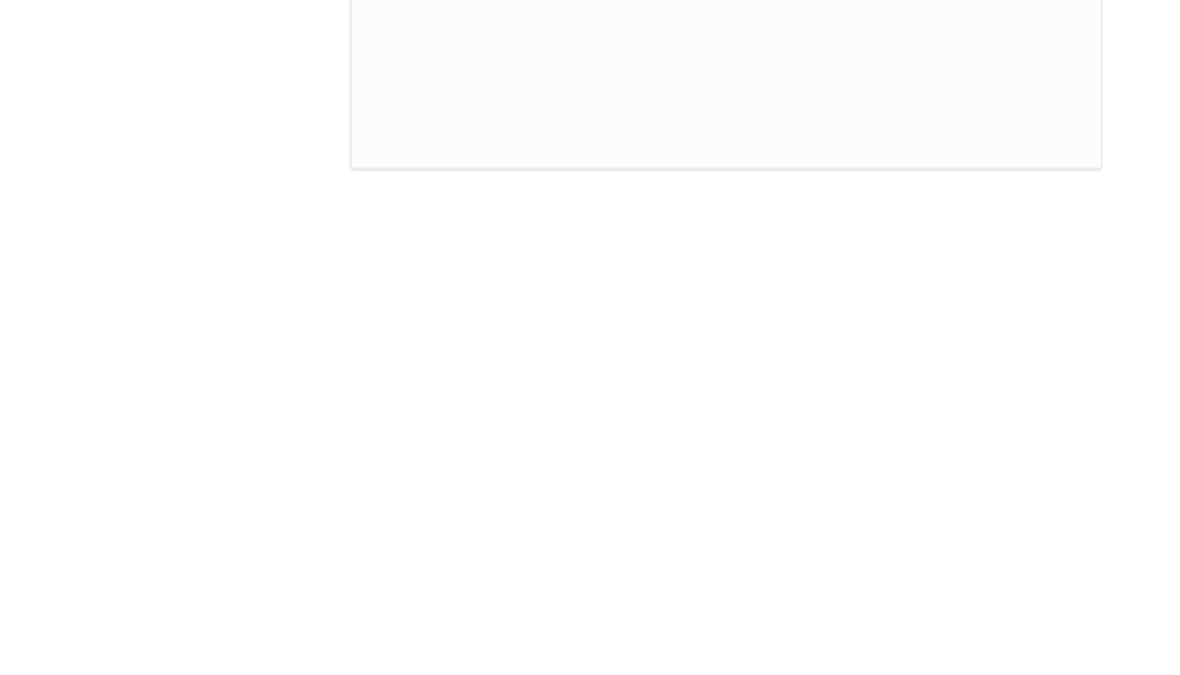 scroll, scrollTop: 1595, scrollLeft: 0, axis: vertical 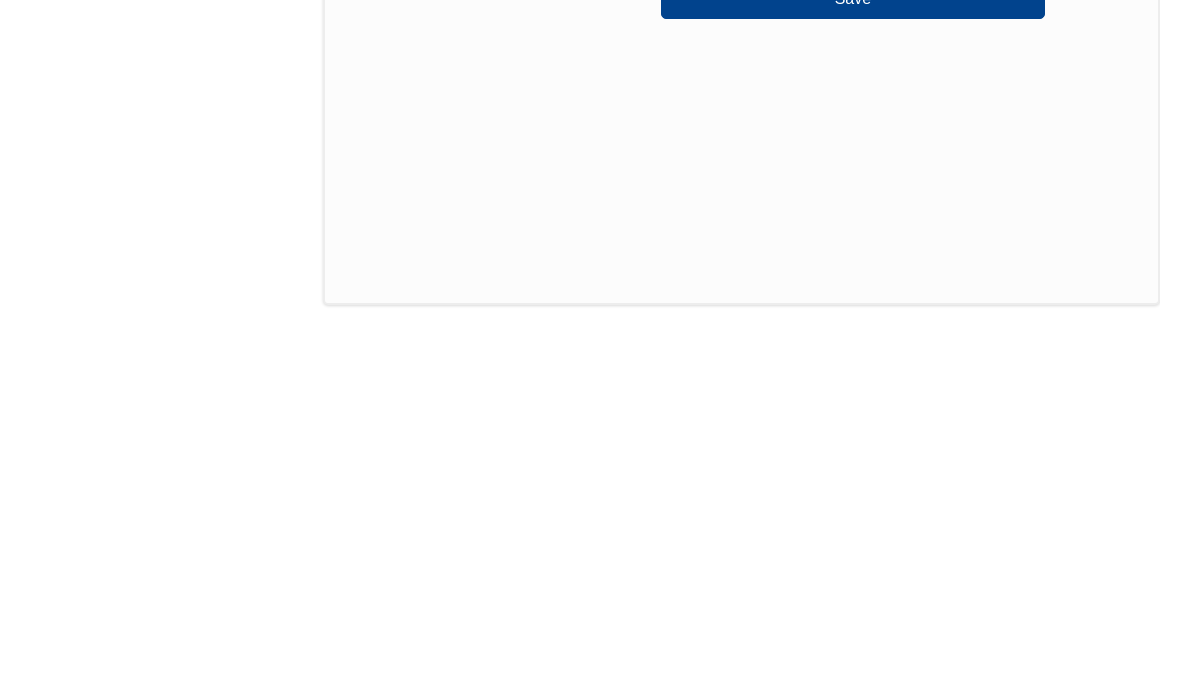 click on "Save" at bounding box center (853, 338) 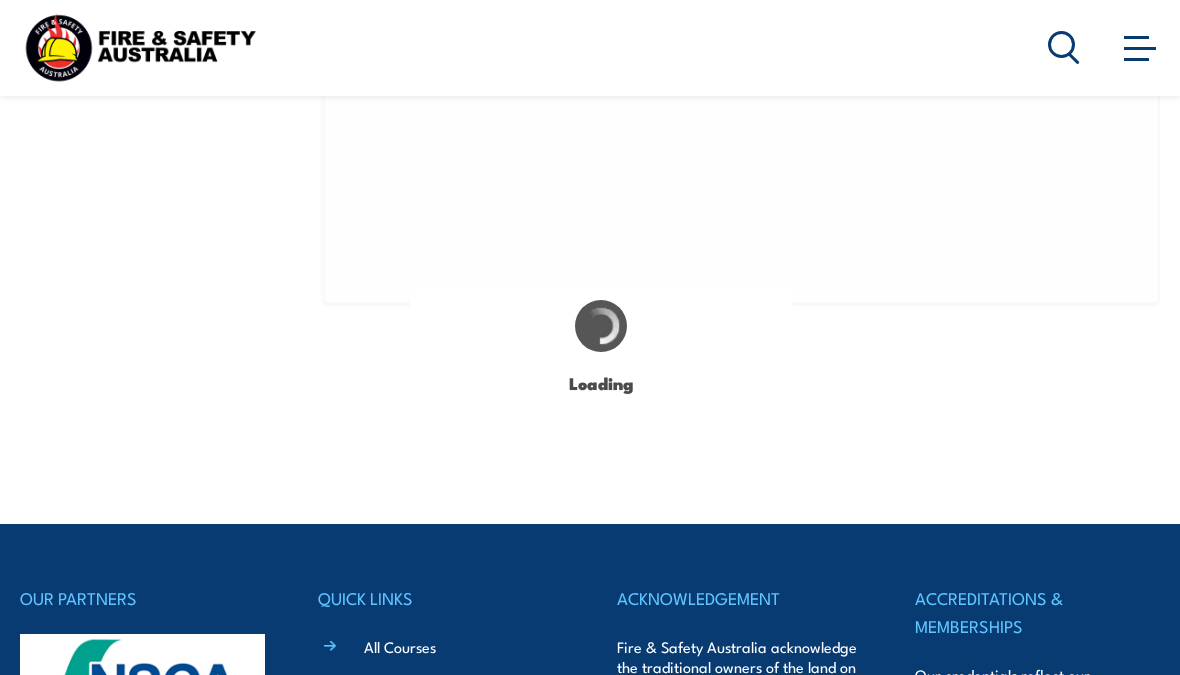 scroll, scrollTop: 0, scrollLeft: 0, axis: both 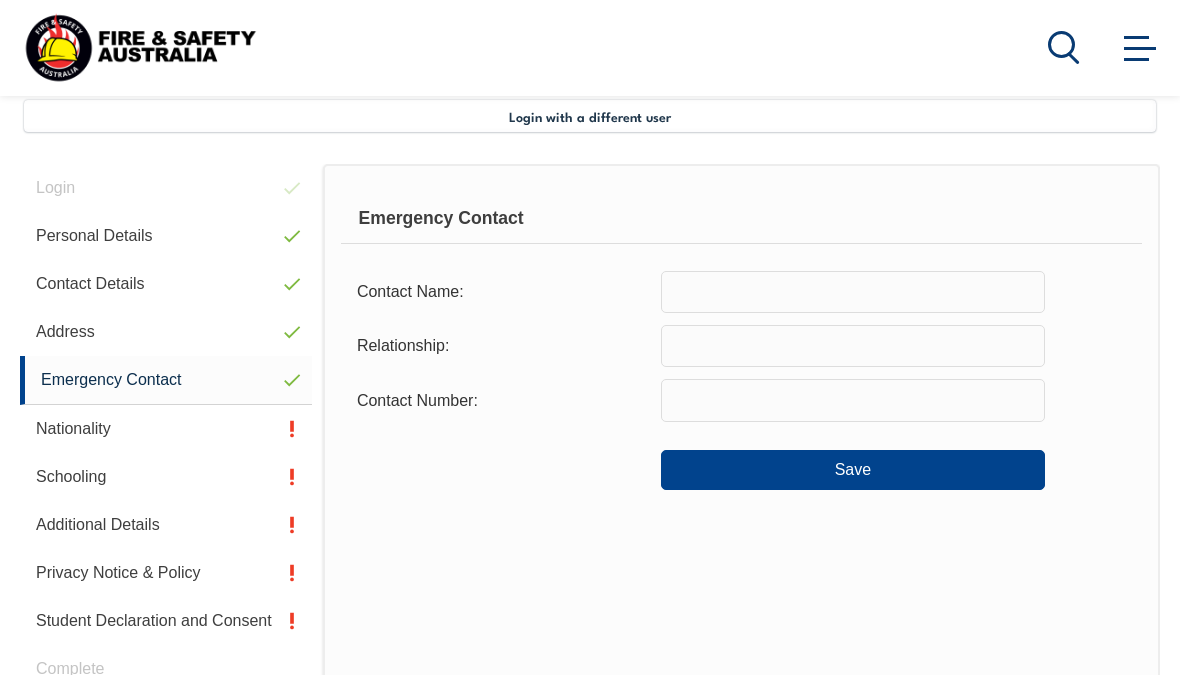 click on "Save" at bounding box center [853, 470] 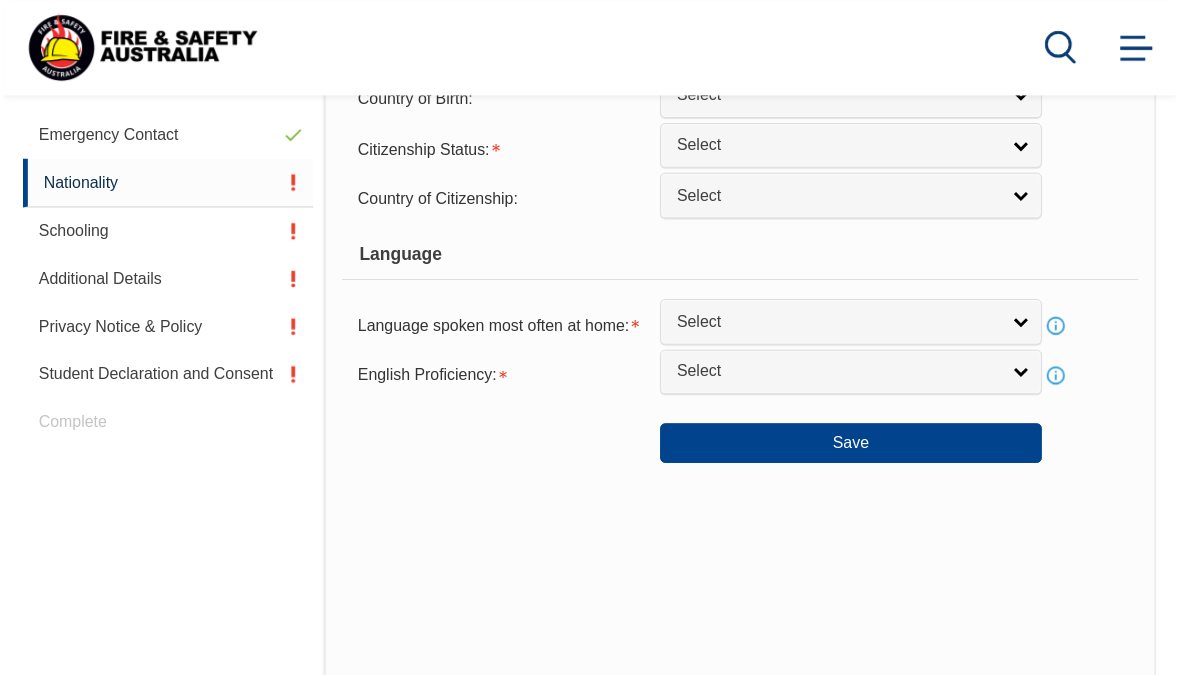 scroll, scrollTop: 727, scrollLeft: 0, axis: vertical 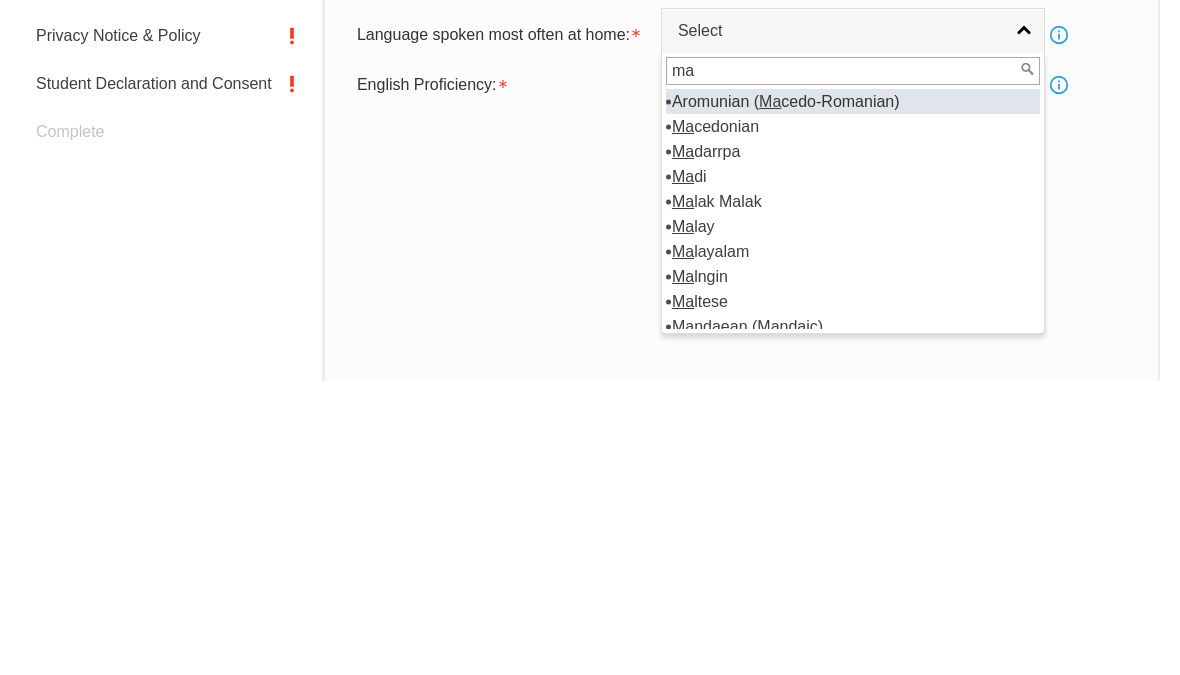 type on "man" 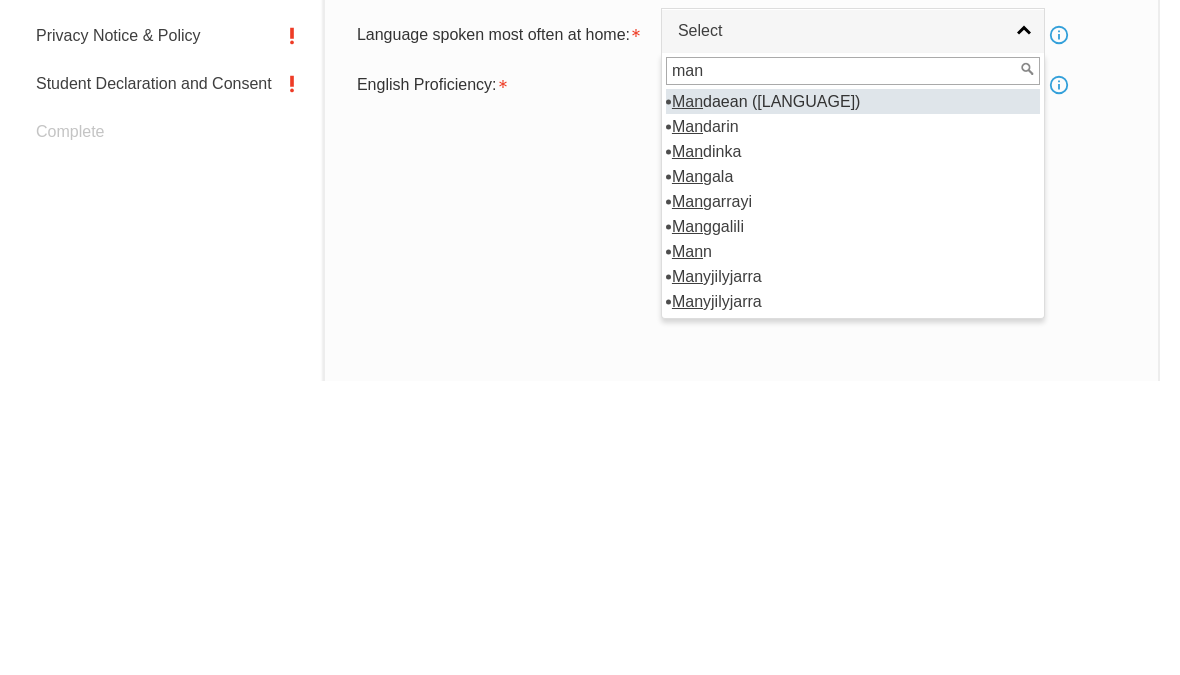 select on "7104" 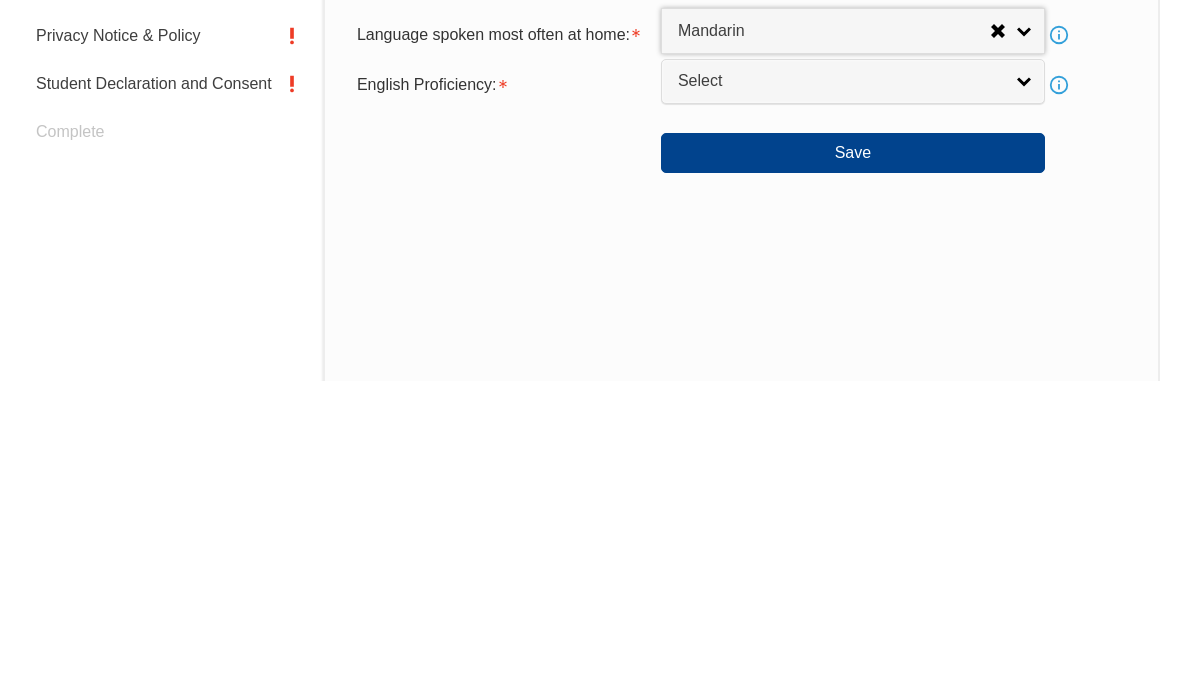 scroll, scrollTop: 1022, scrollLeft: 0, axis: vertical 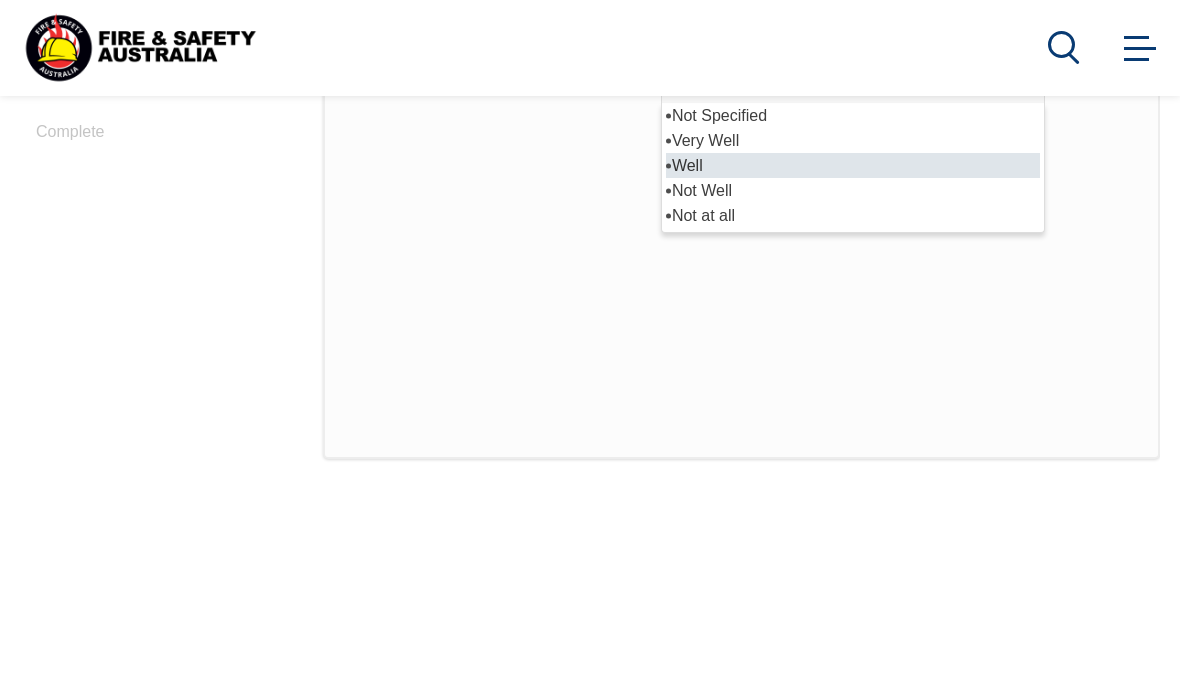 select on "2" 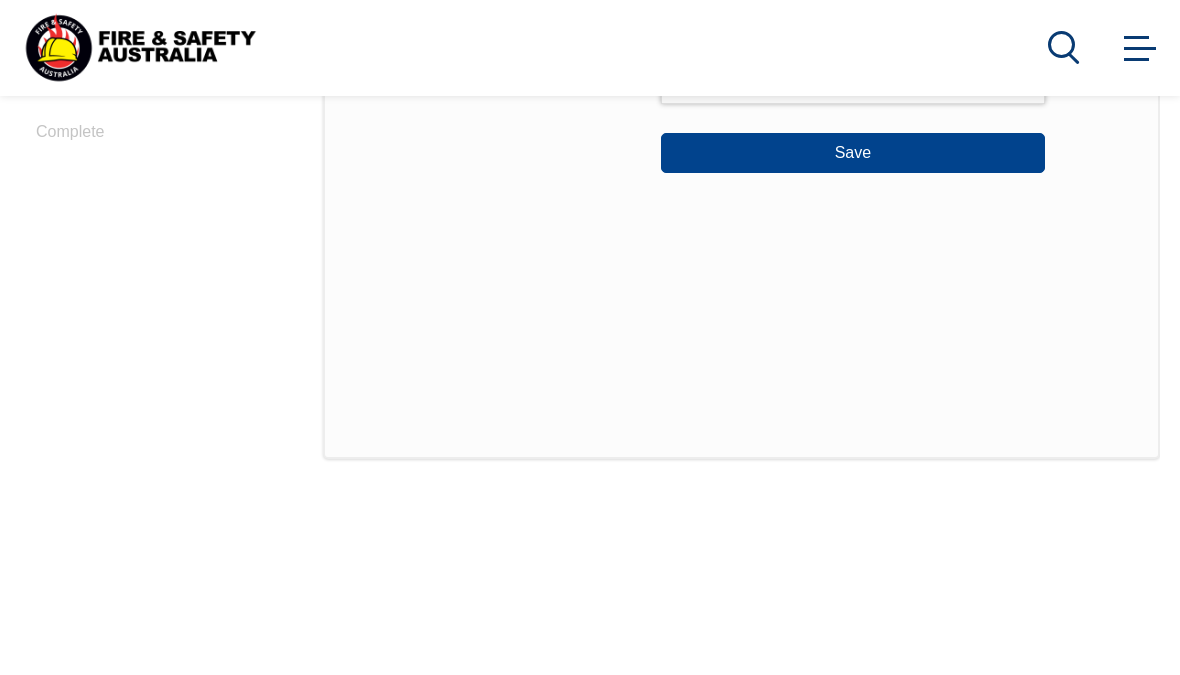 click on "Save" at bounding box center [853, 153] 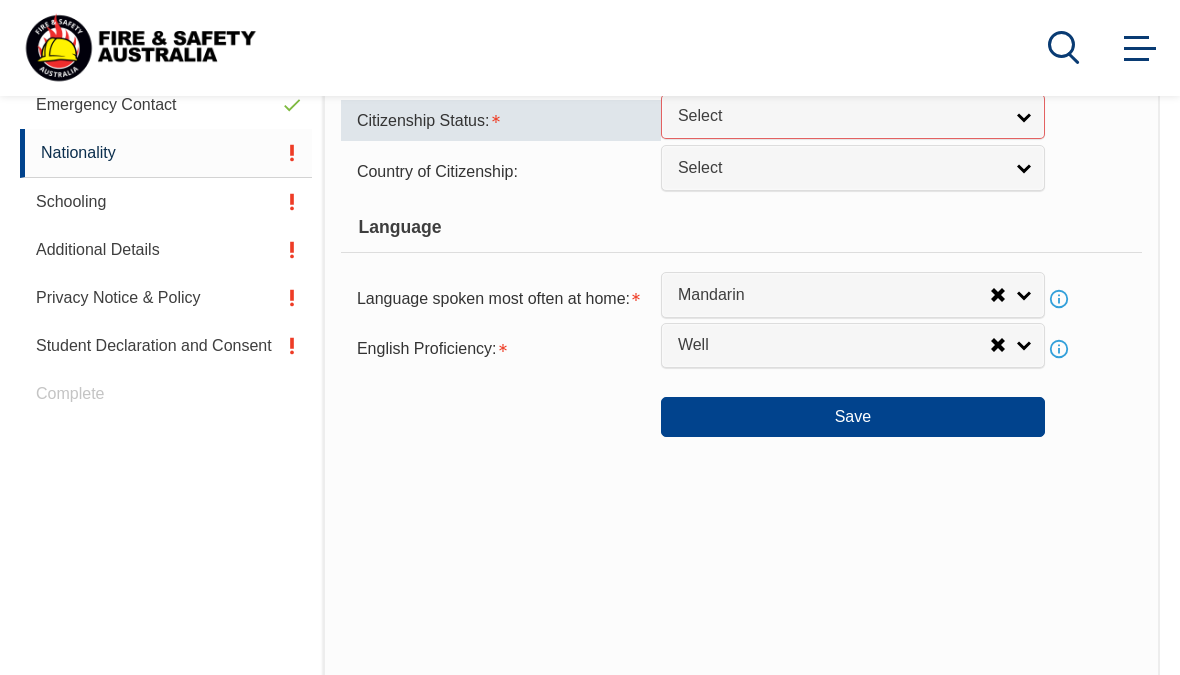 scroll, scrollTop: 761, scrollLeft: 0, axis: vertical 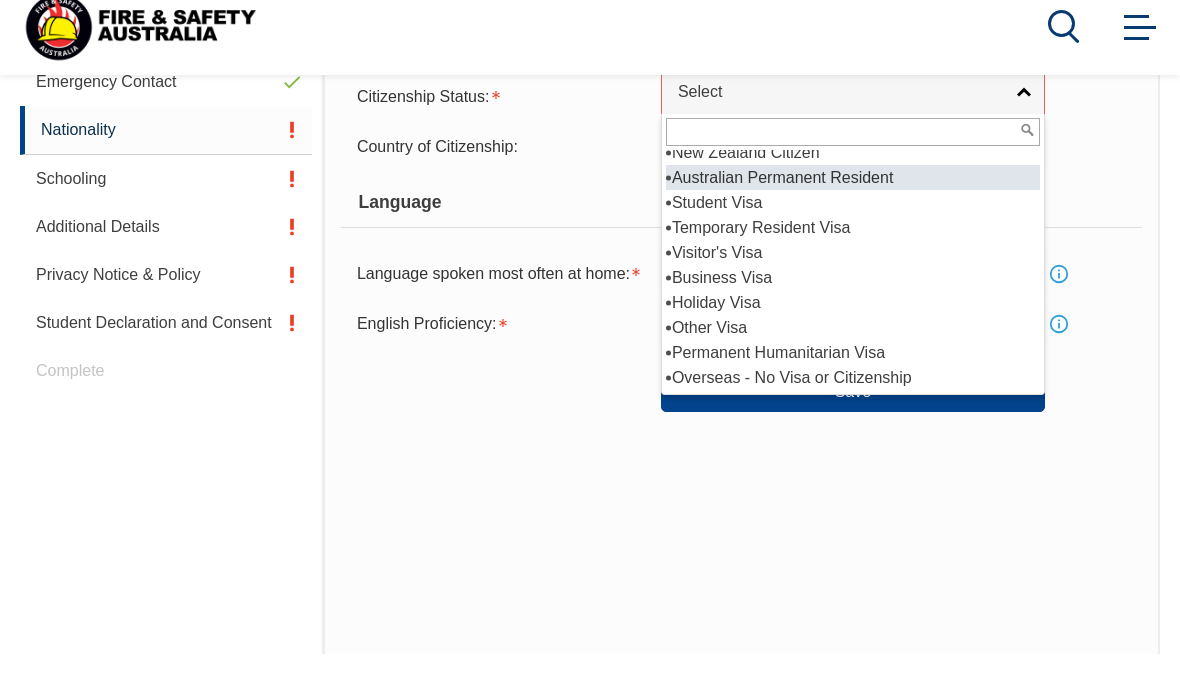 select on "3" 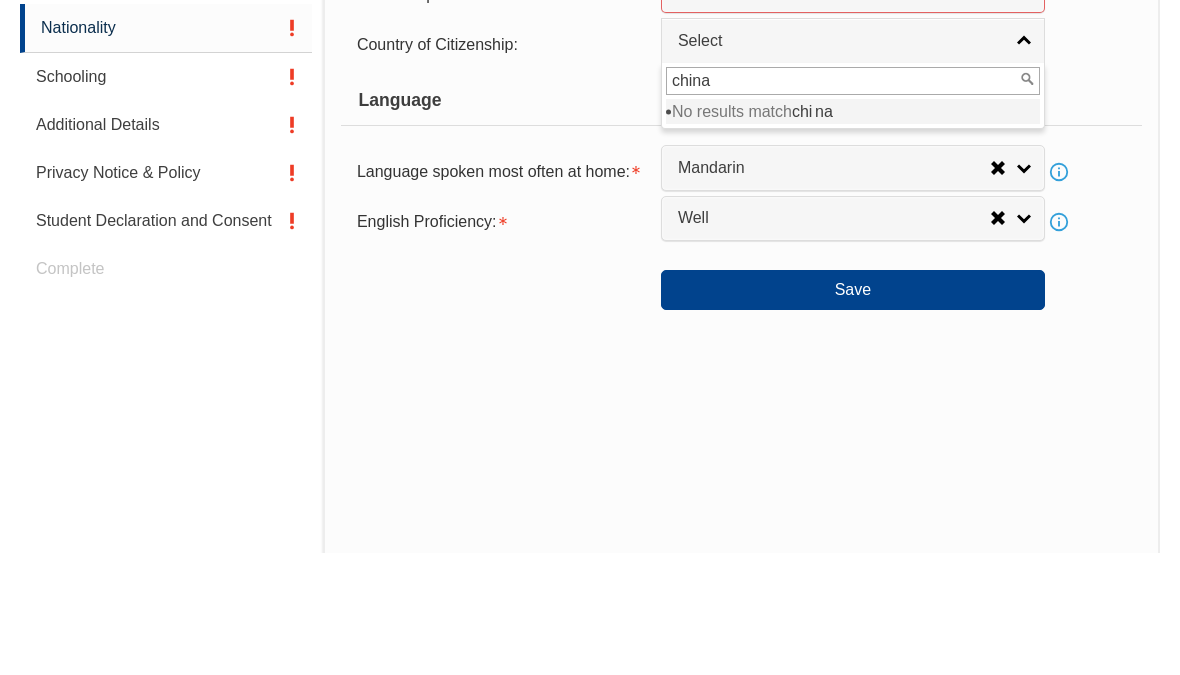 click on "china" at bounding box center [853, 204] 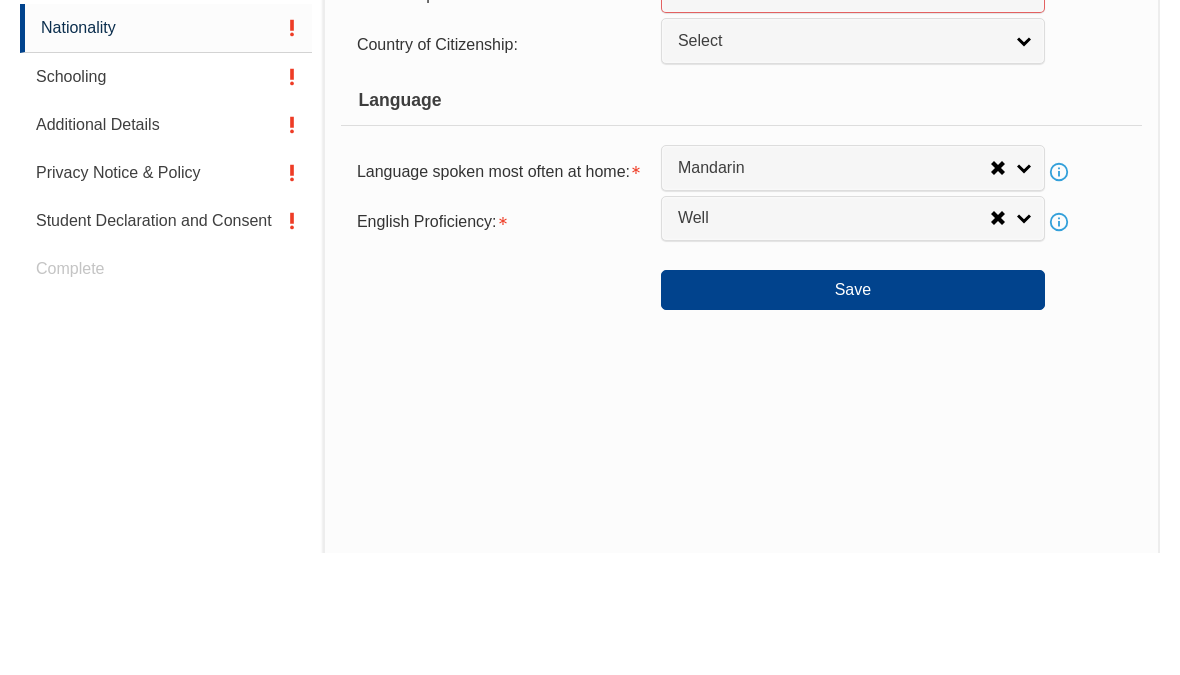 scroll, scrollTop: 885, scrollLeft: 0, axis: vertical 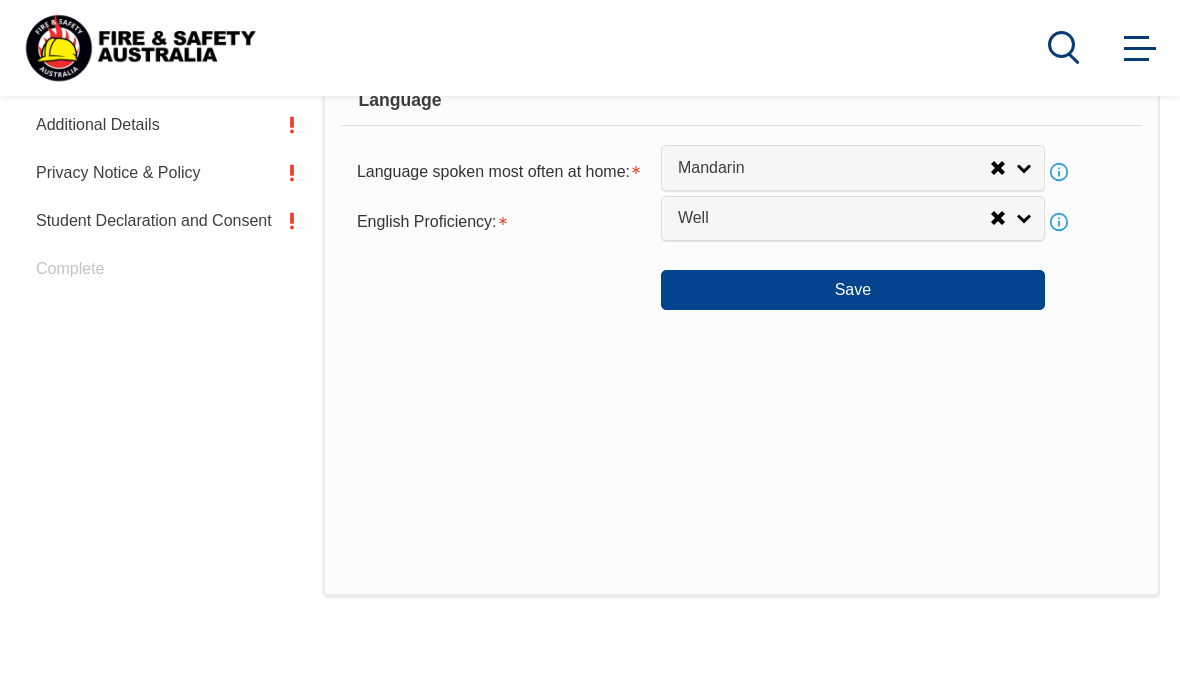 click on "Save" at bounding box center [853, 290] 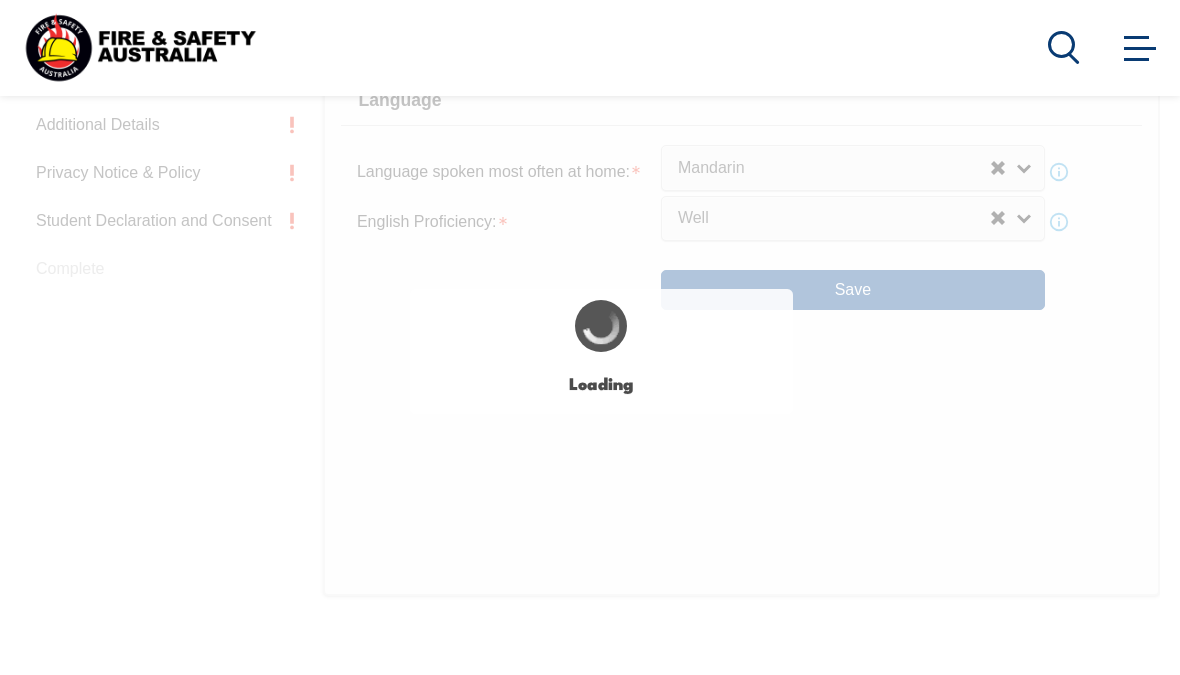 select on "false" 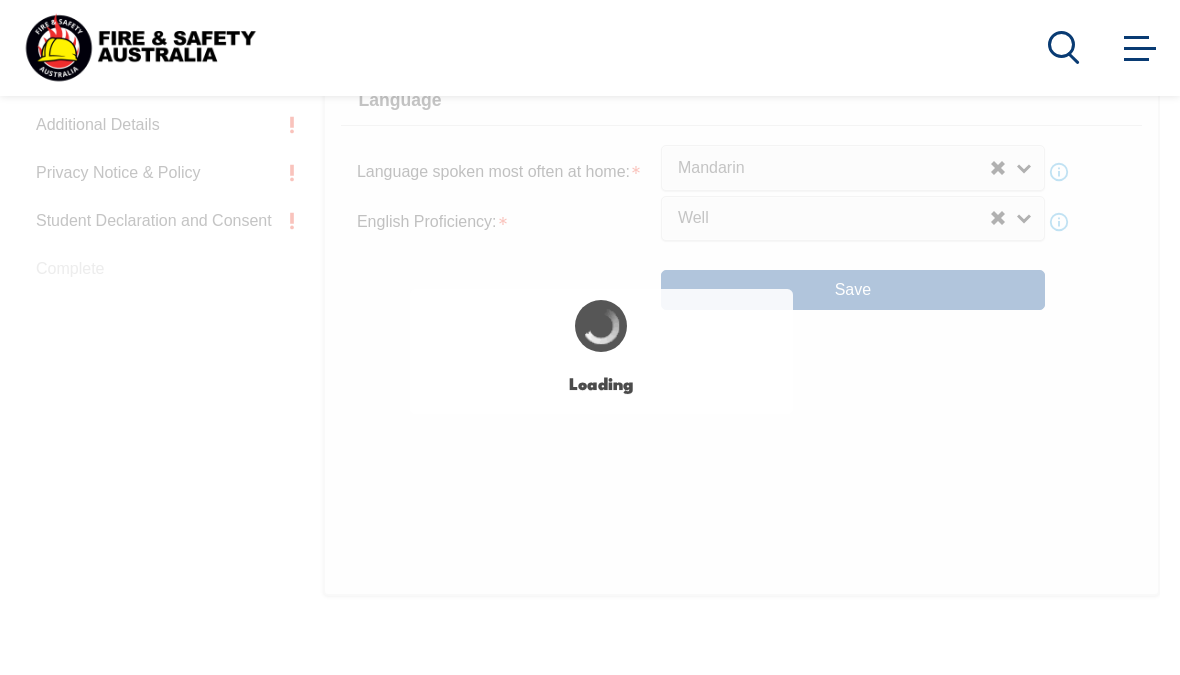 scroll, scrollTop: 0, scrollLeft: 0, axis: both 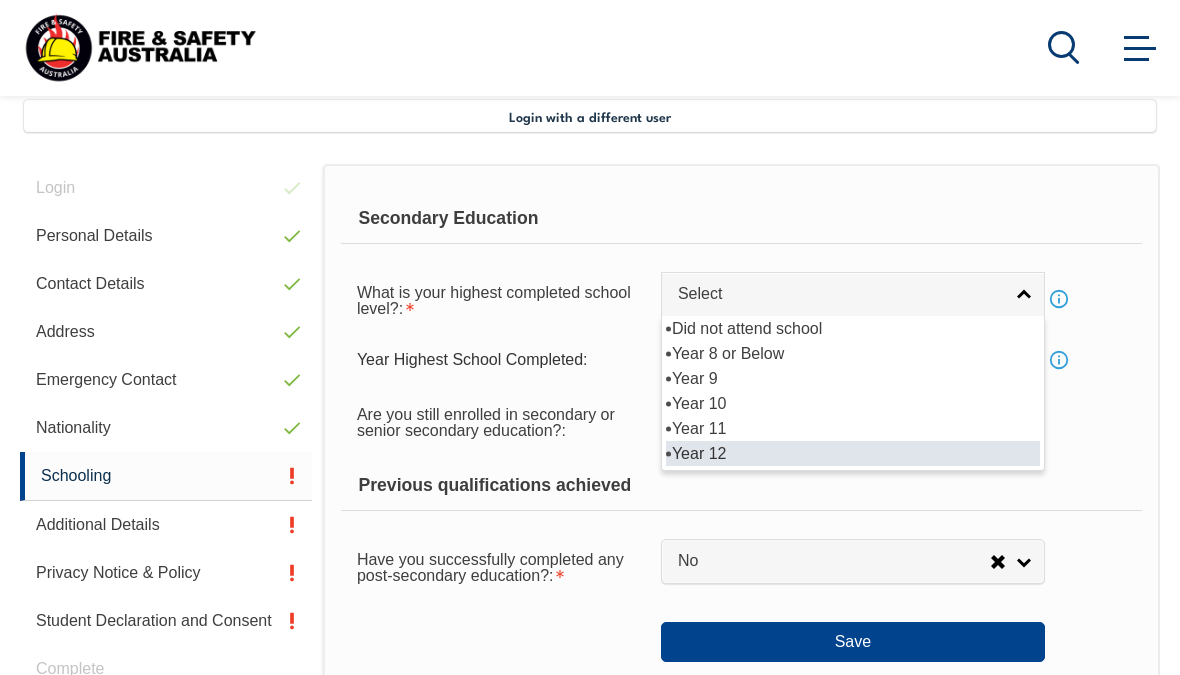 select on "12" 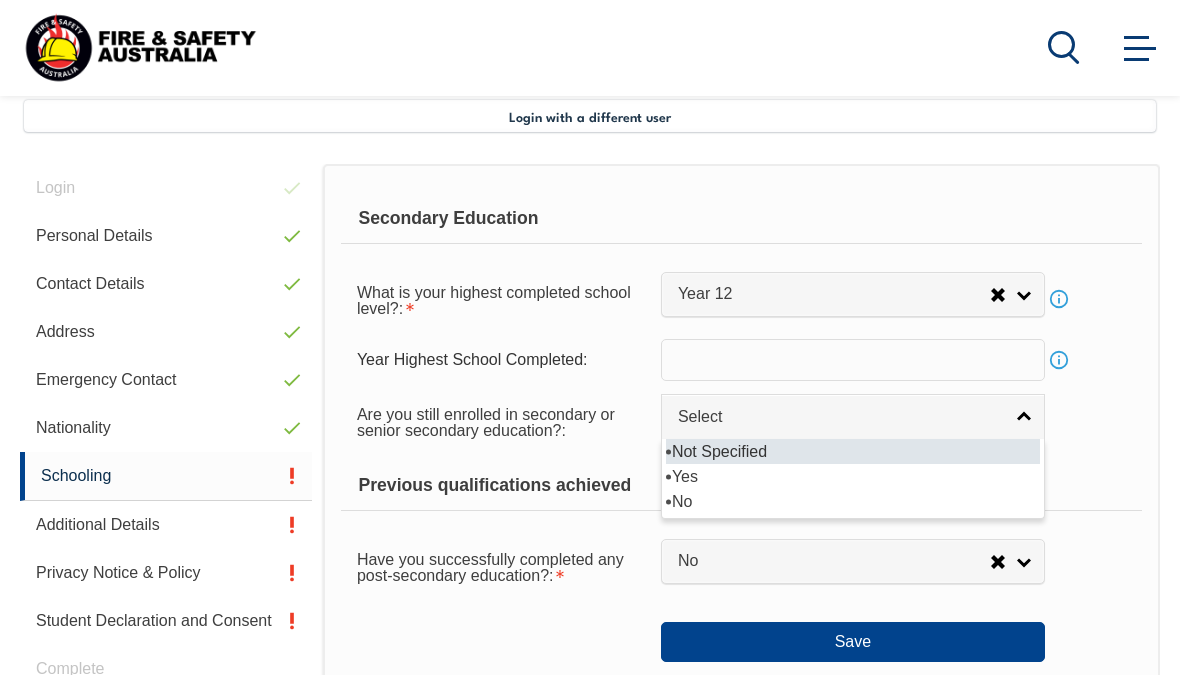 select on "false" 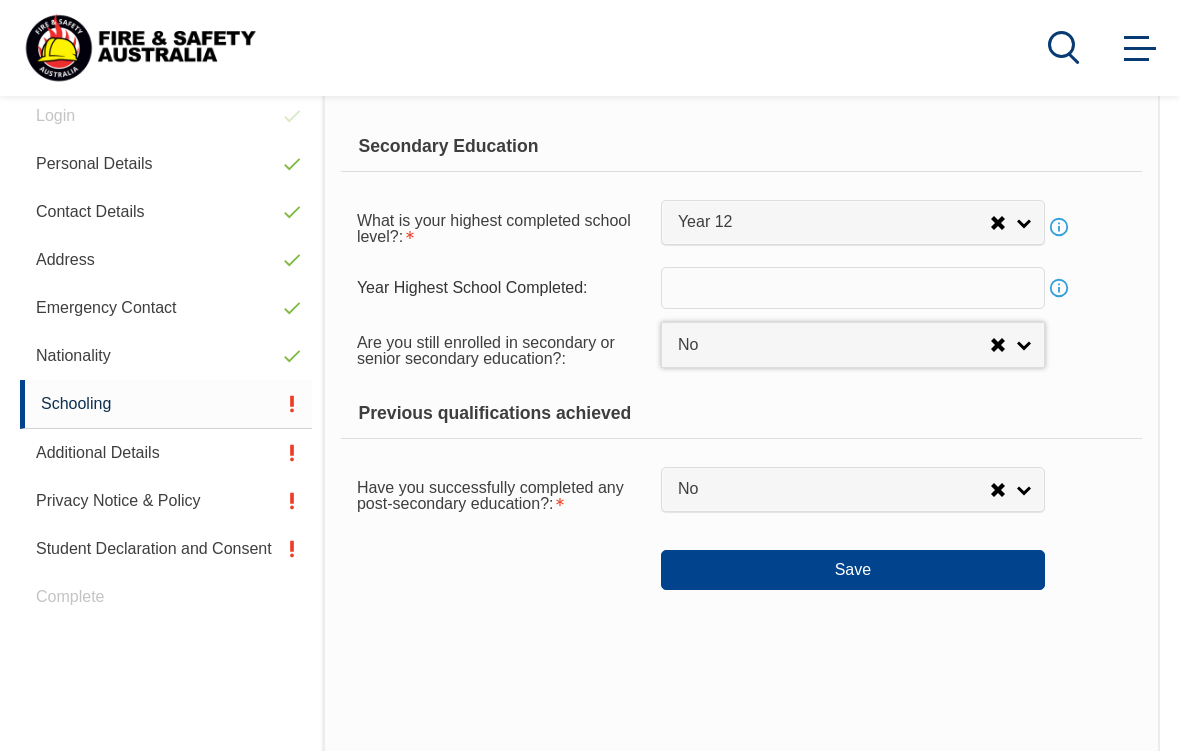 scroll, scrollTop: 566, scrollLeft: 0, axis: vertical 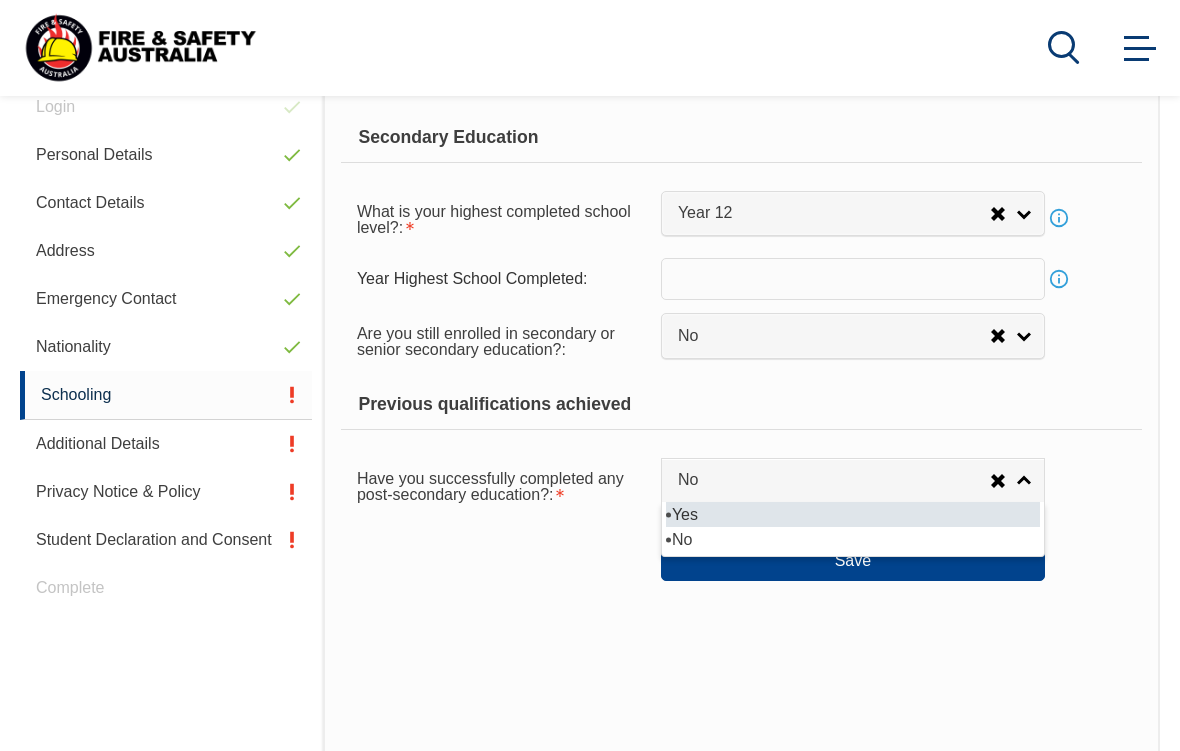select on "true" 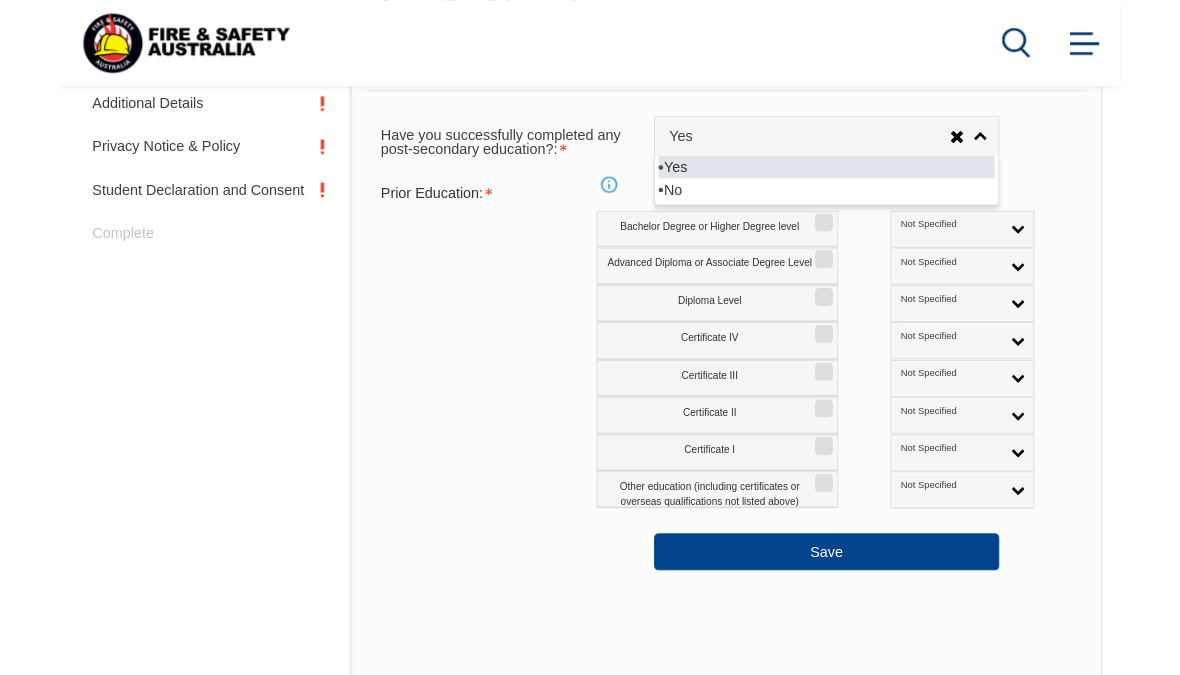 scroll, scrollTop: 906, scrollLeft: 0, axis: vertical 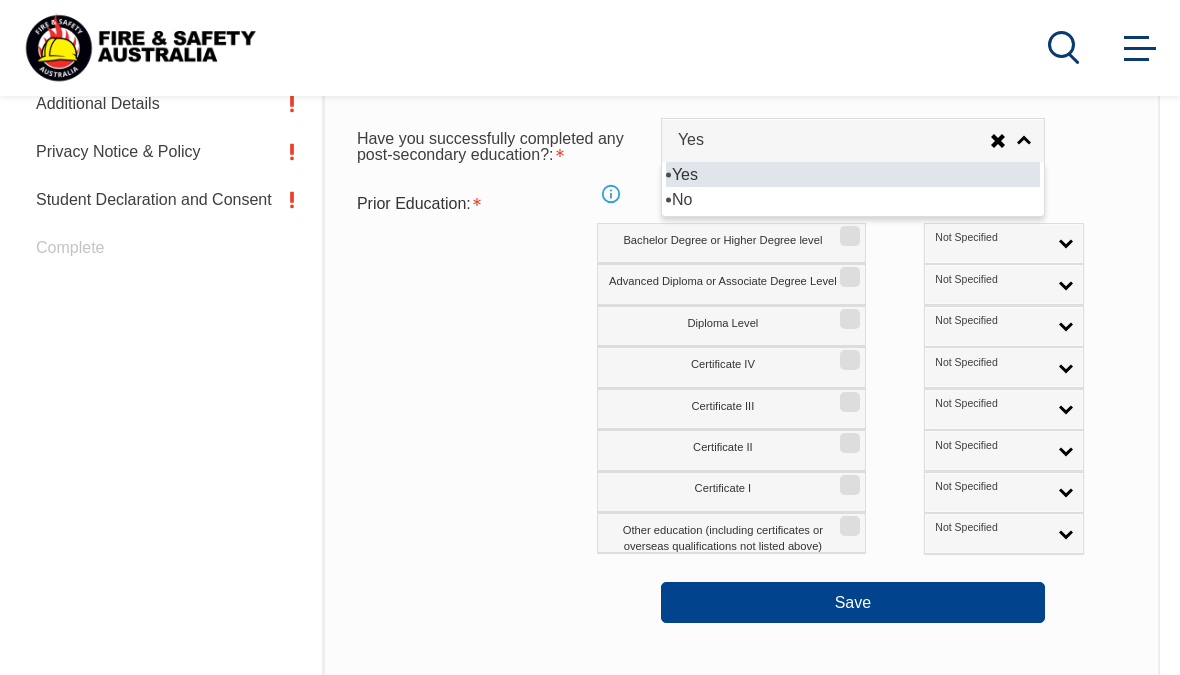 click on "Bachelor Degree or Higher Degree level" at bounding box center [847, 229] 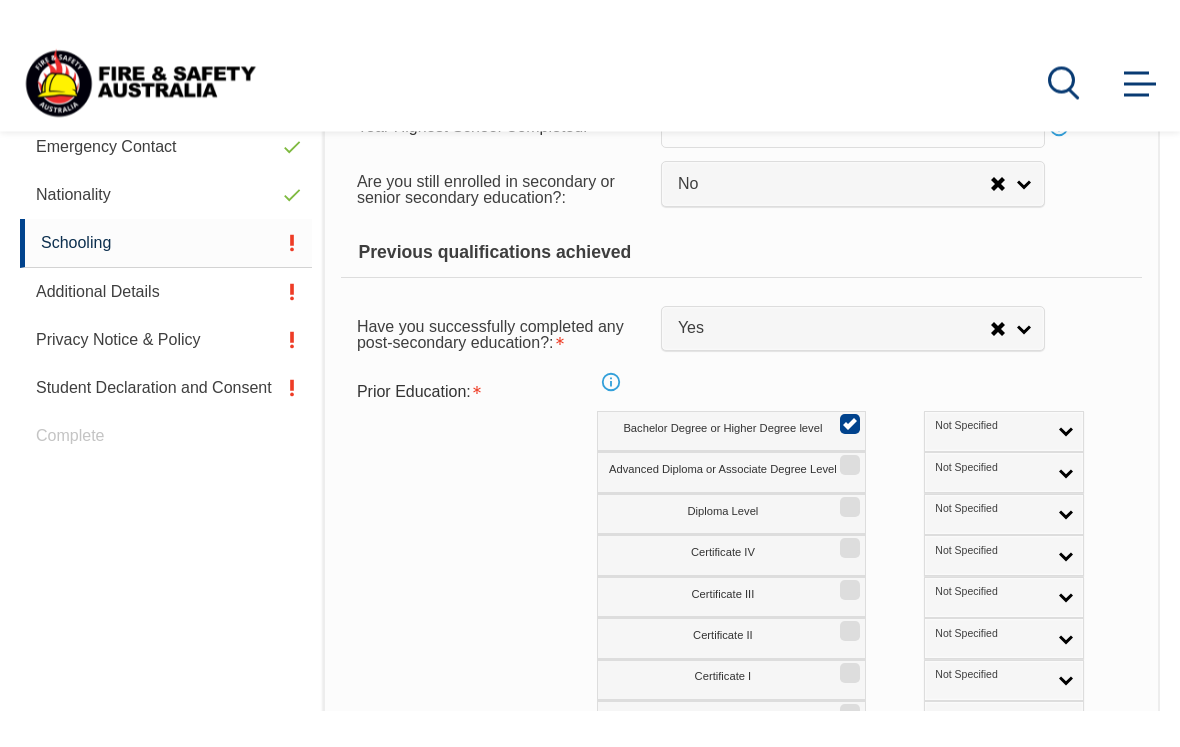 scroll, scrollTop: 754, scrollLeft: 0, axis: vertical 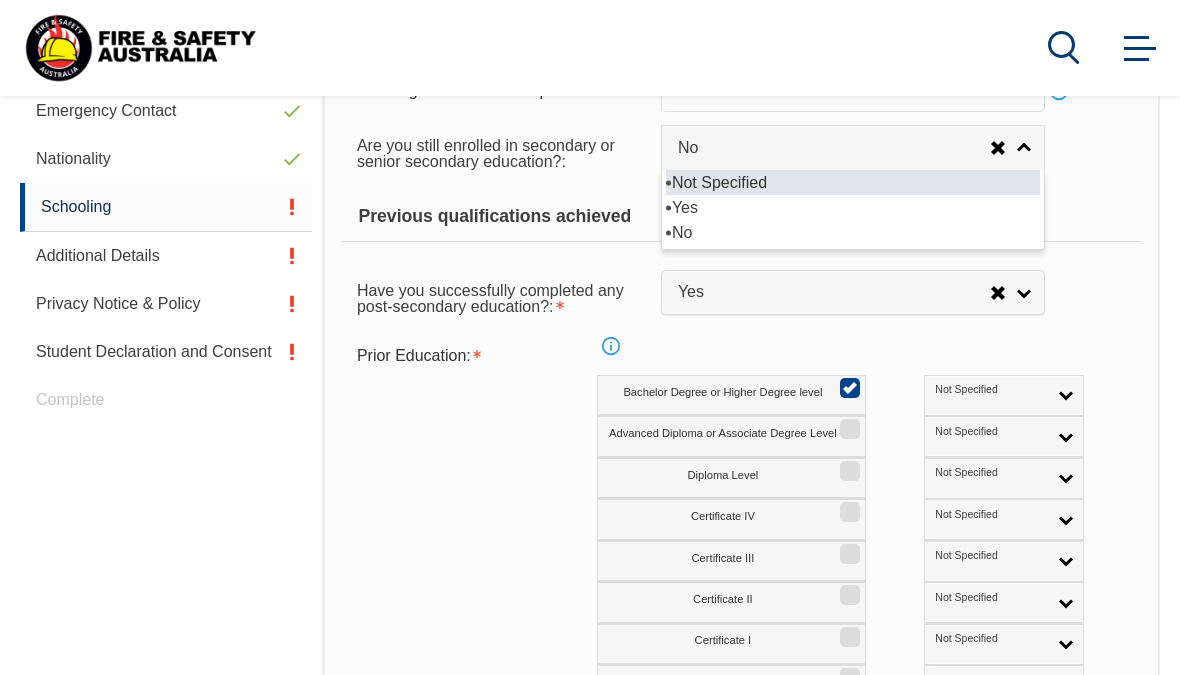 select 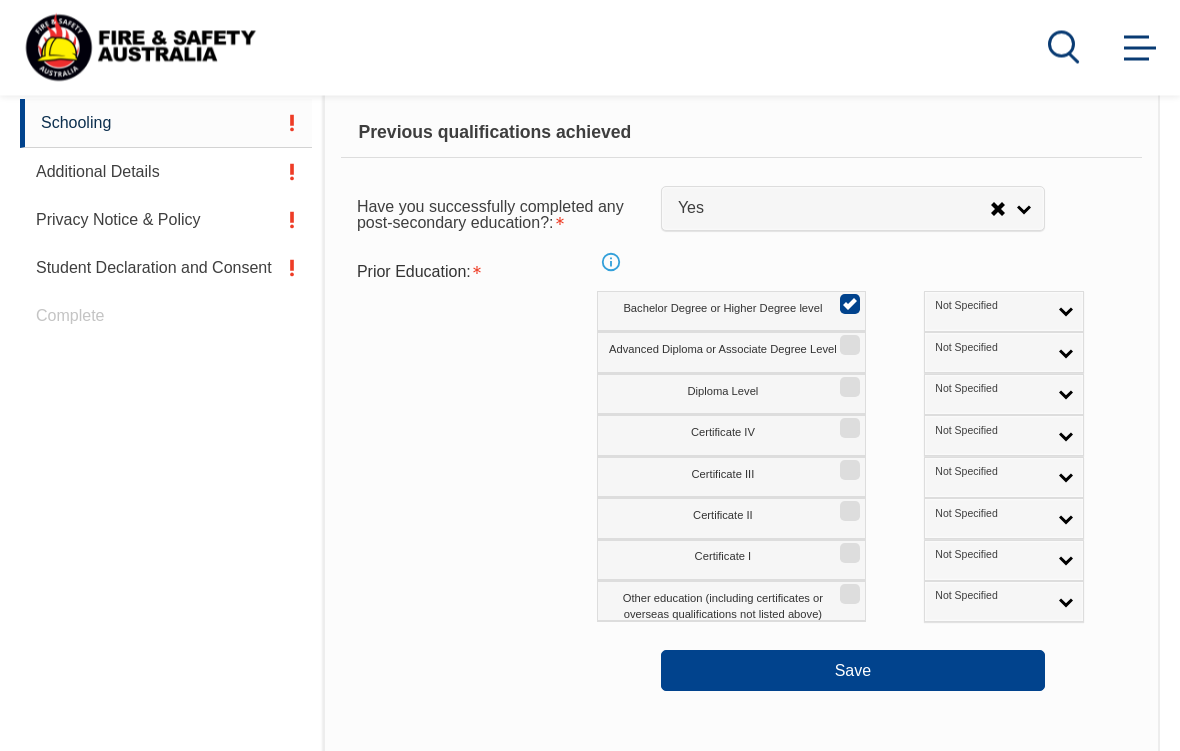 scroll, scrollTop: 838, scrollLeft: 0, axis: vertical 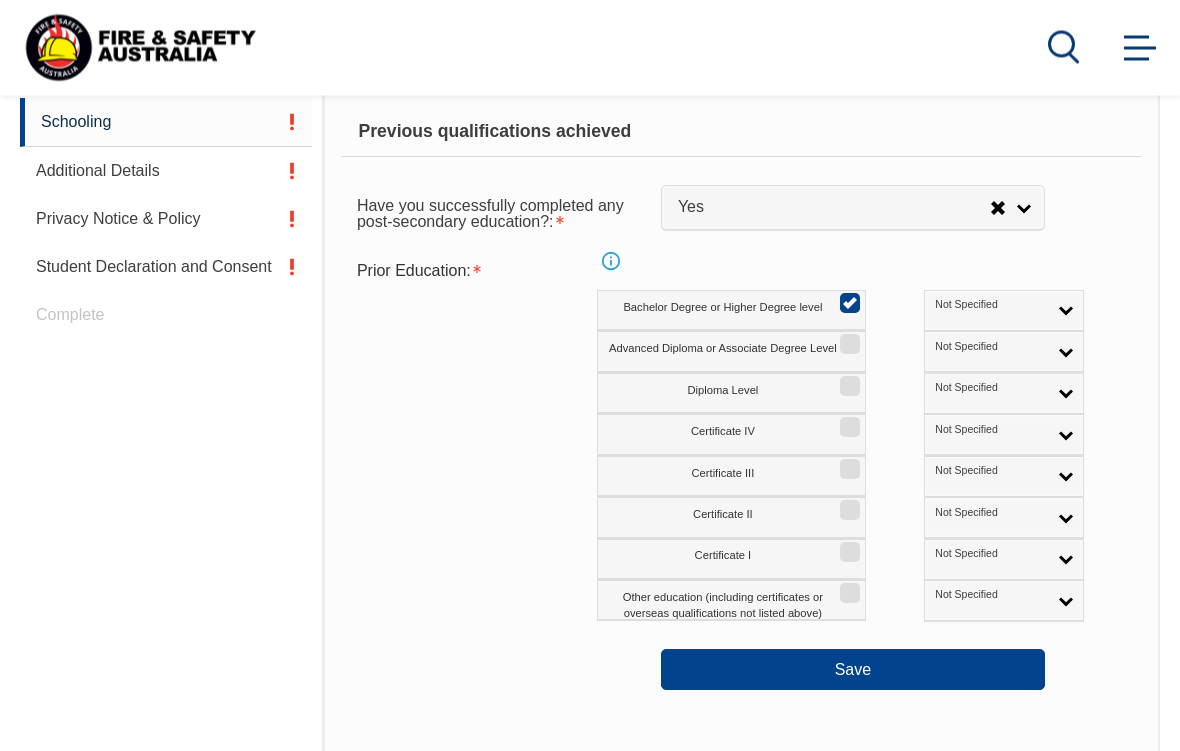 click on "Save" at bounding box center (853, 670) 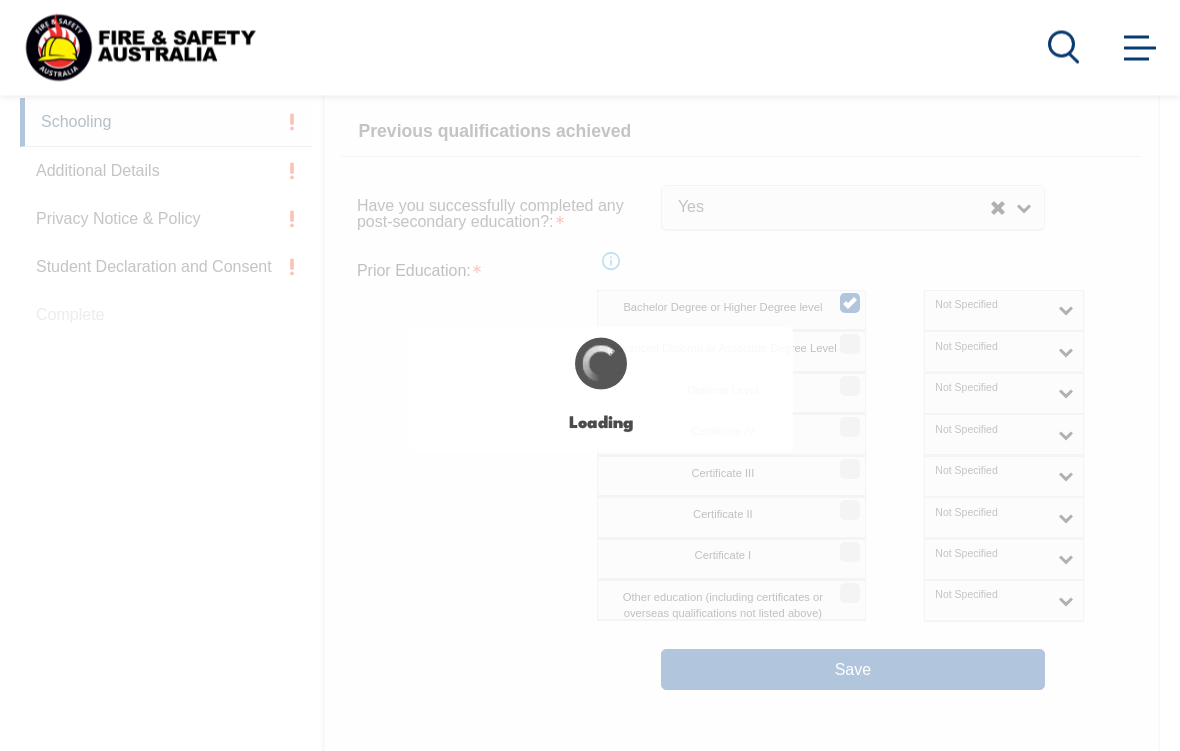 scroll, scrollTop: 839, scrollLeft: 0, axis: vertical 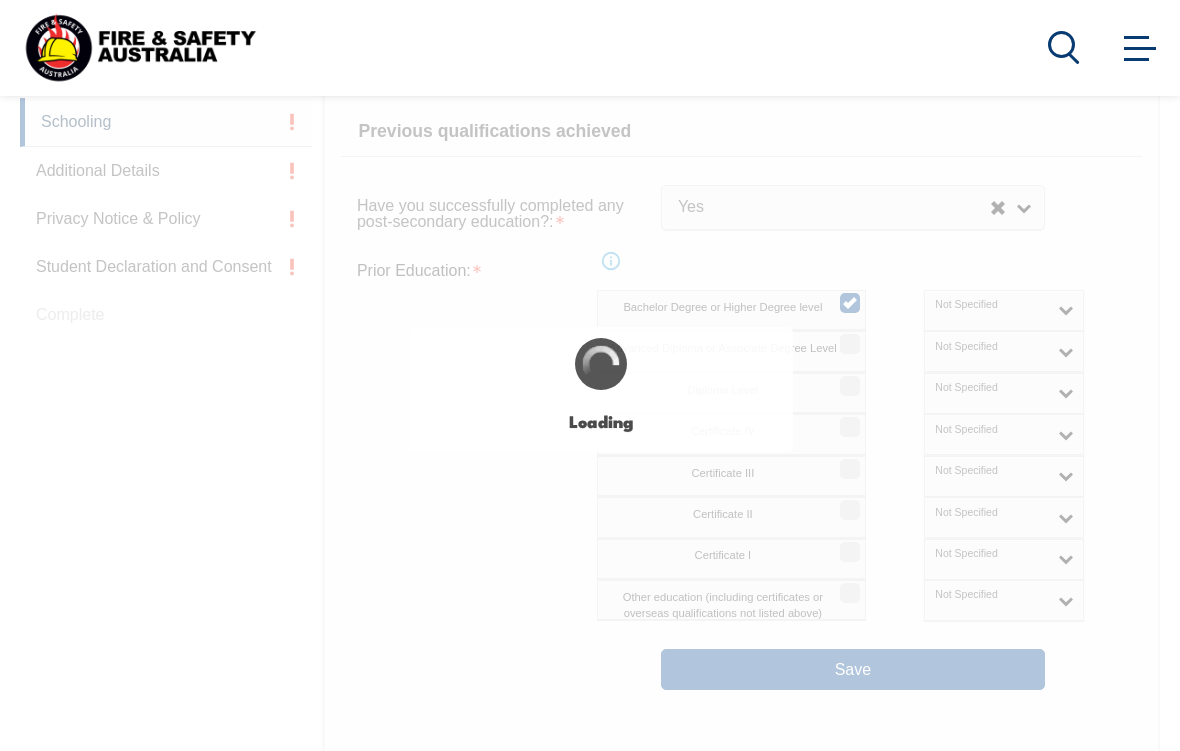 select 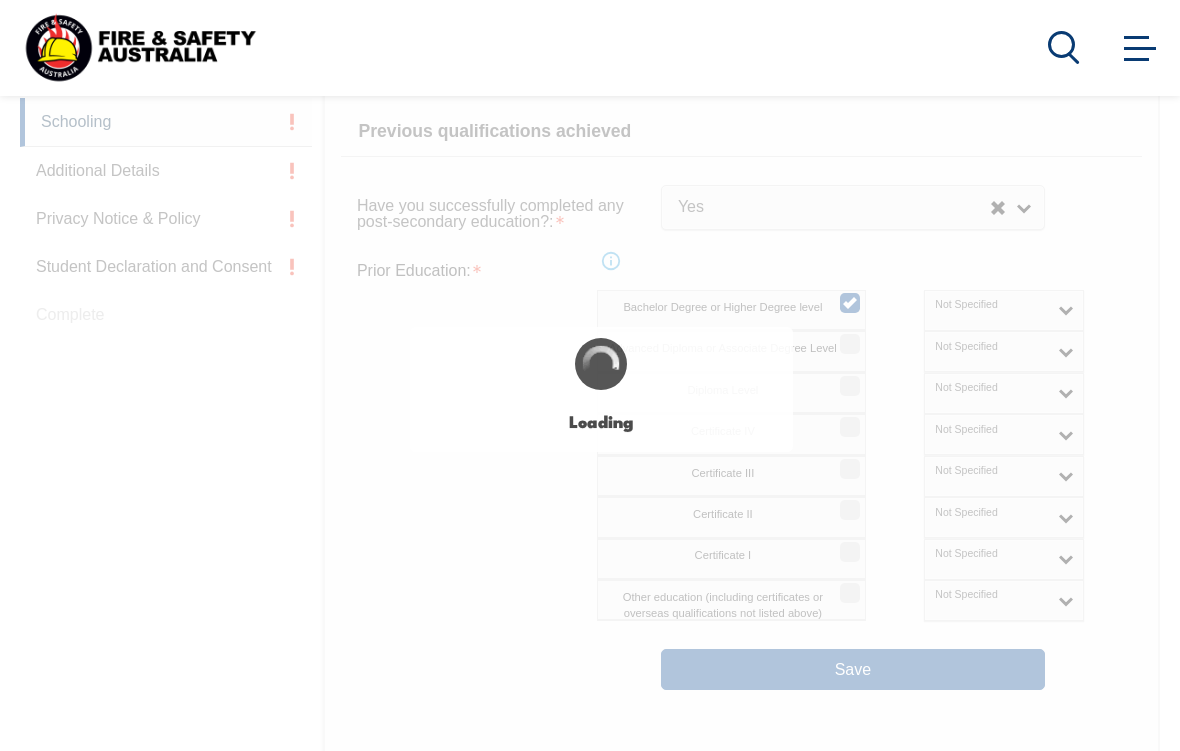 select on "true" 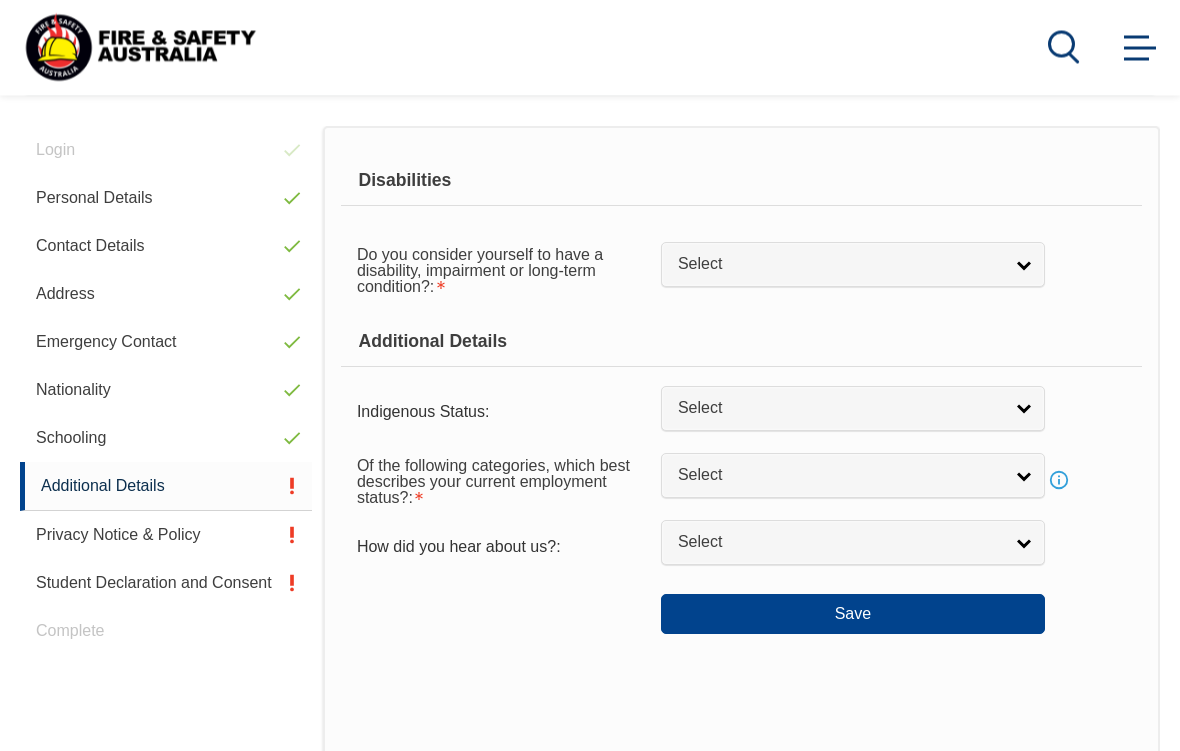 scroll, scrollTop: 485, scrollLeft: 0, axis: vertical 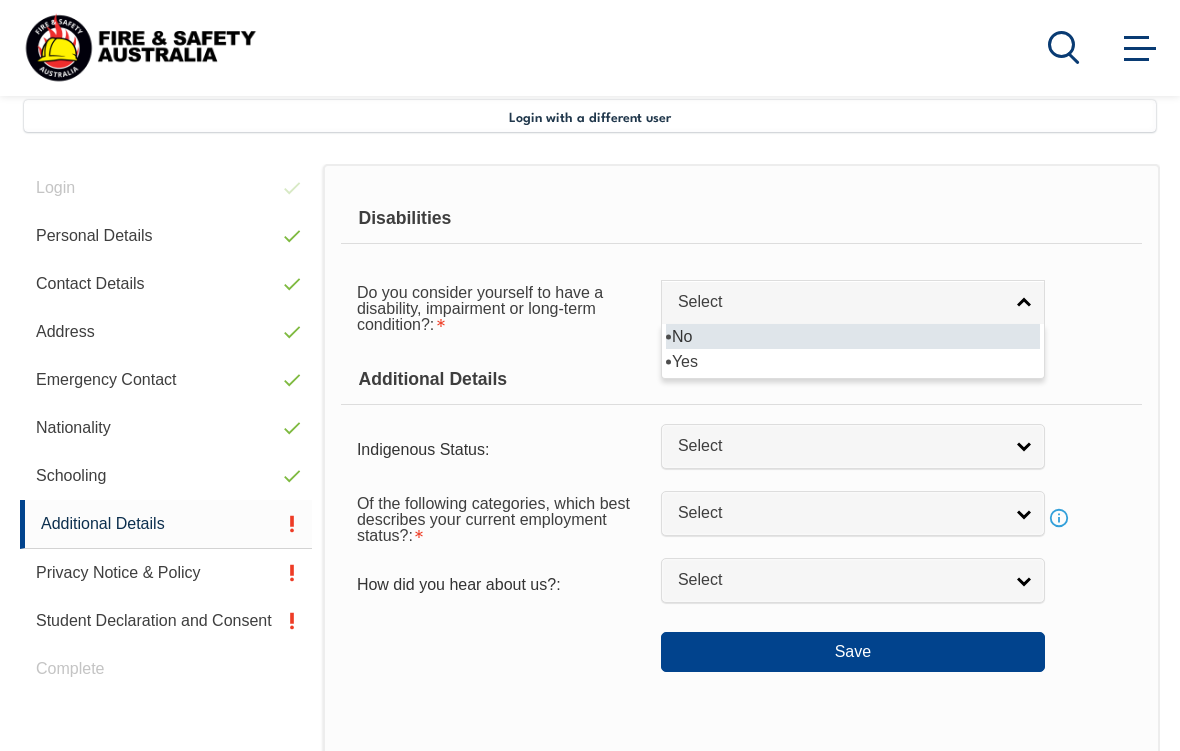select on "false" 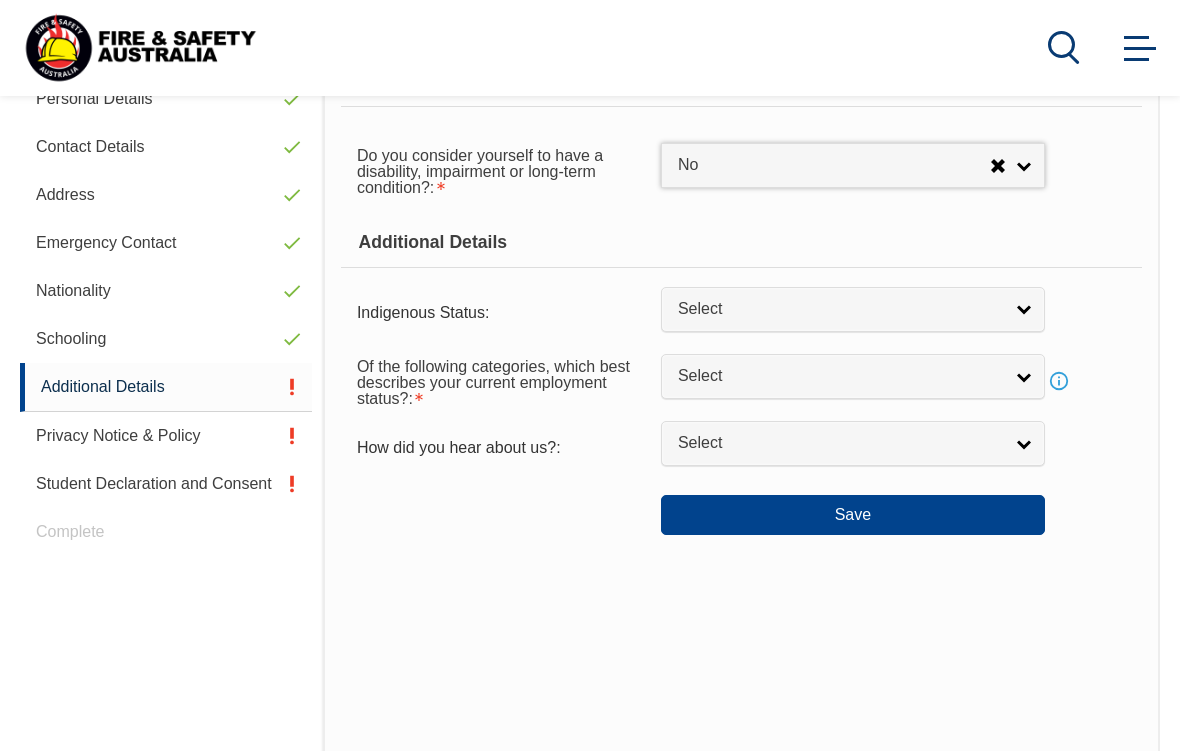 scroll, scrollTop: 629, scrollLeft: 0, axis: vertical 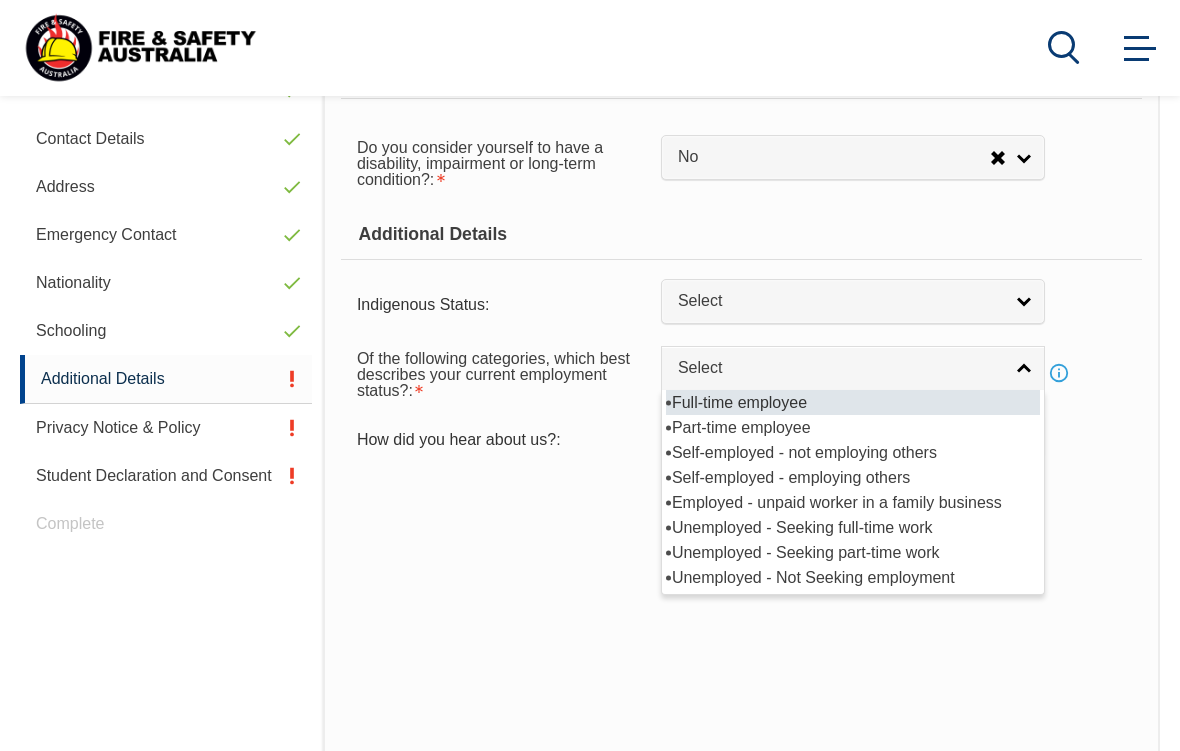 select on "1" 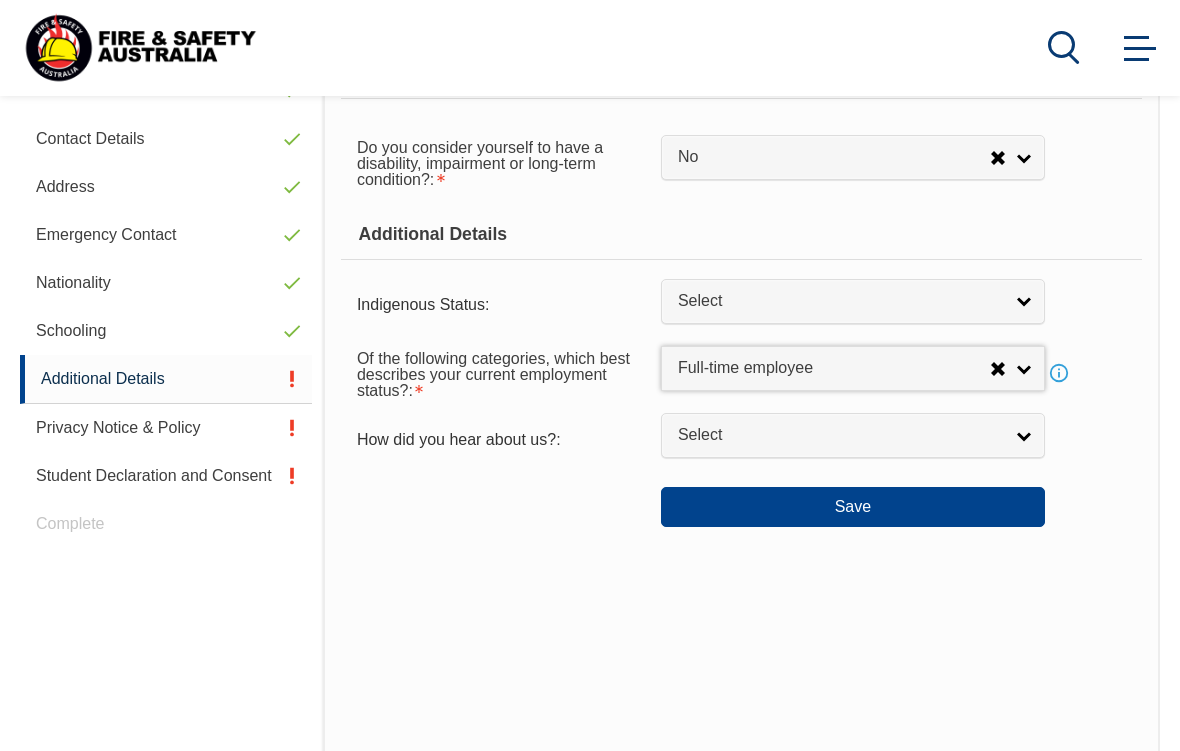click on "Save" at bounding box center (853, 507) 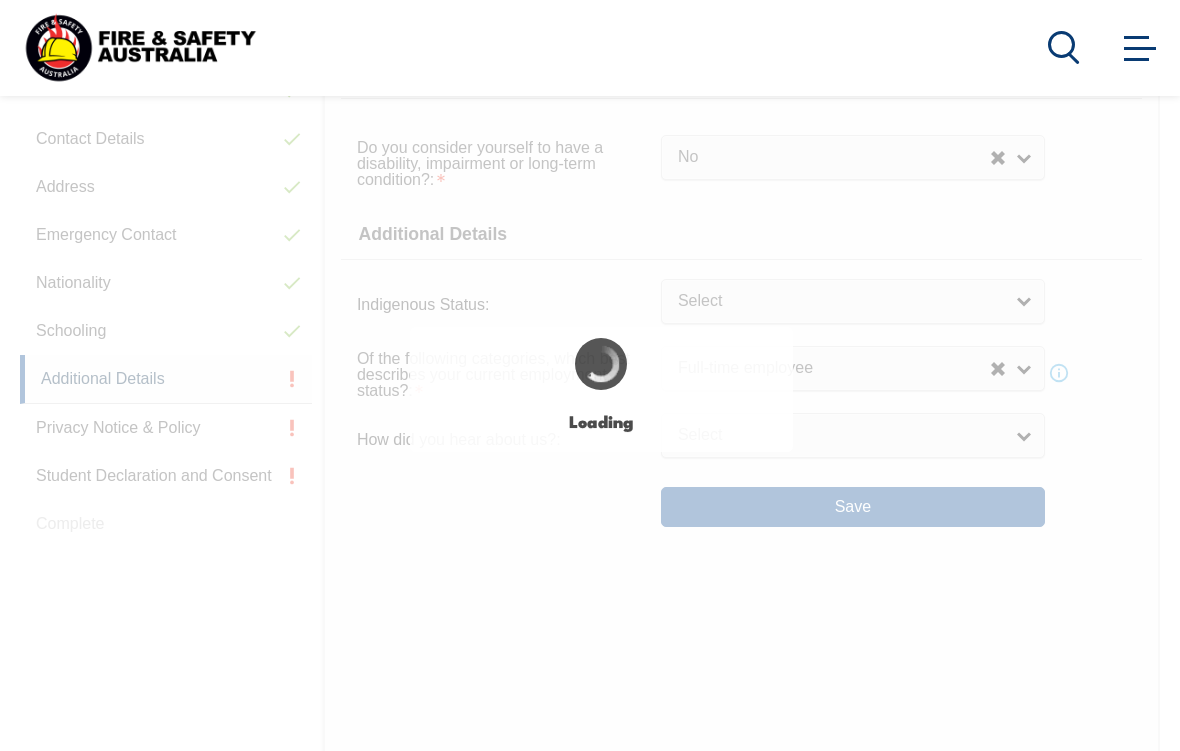 select on "false" 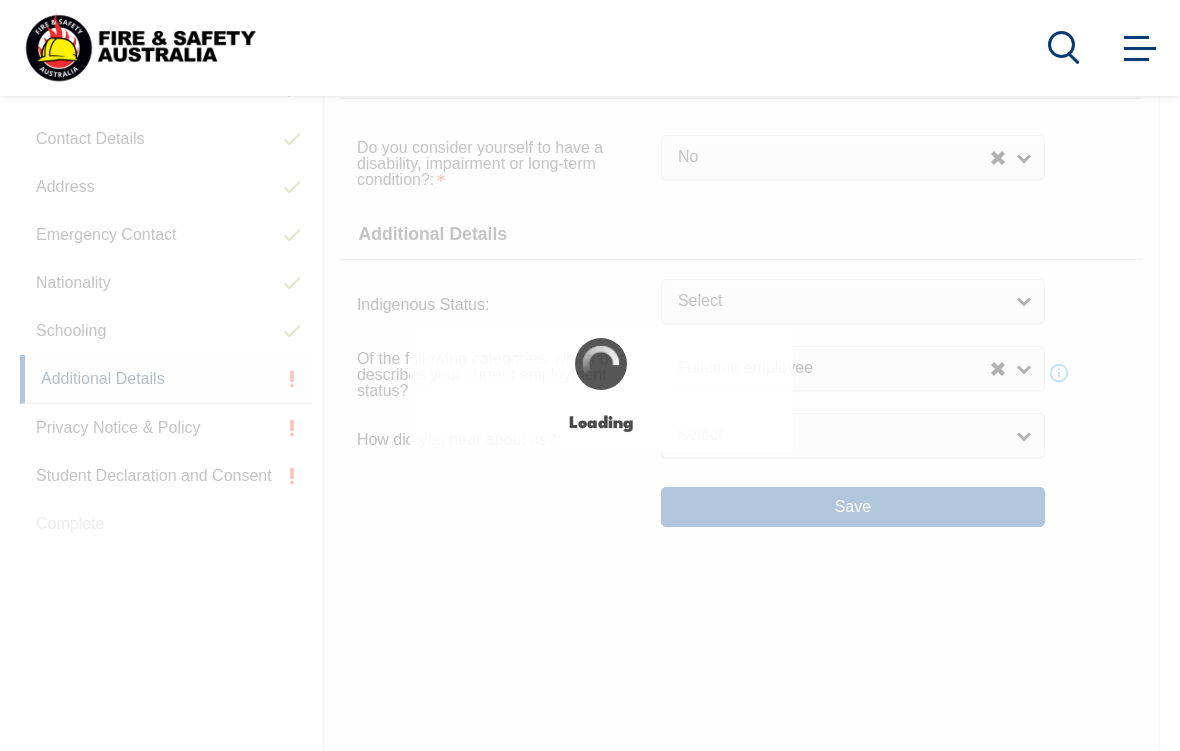 select 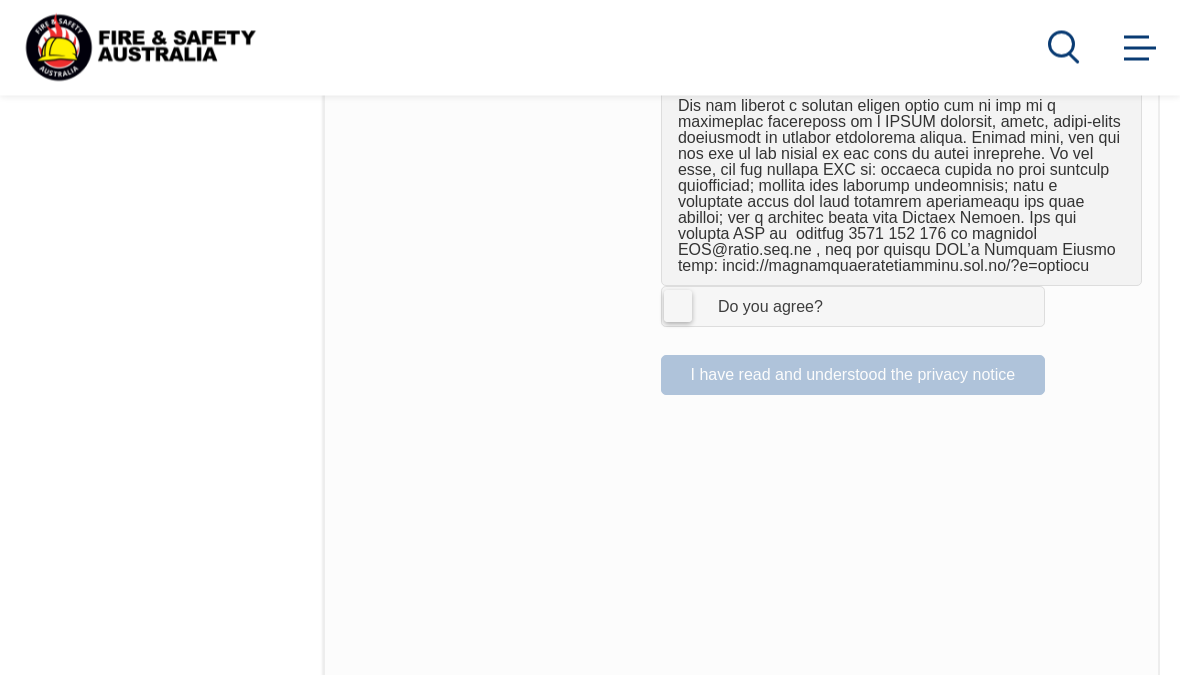 scroll, scrollTop: 1553, scrollLeft: 0, axis: vertical 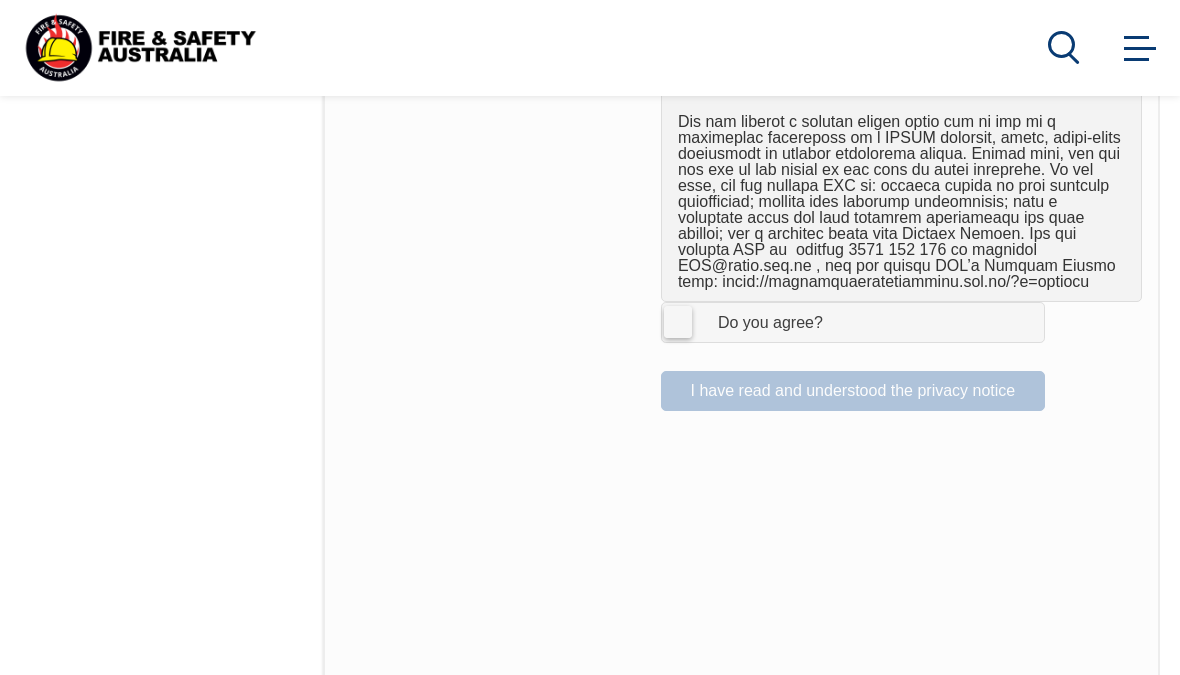click on "I Agree Do you agree?" at bounding box center [853, 322] 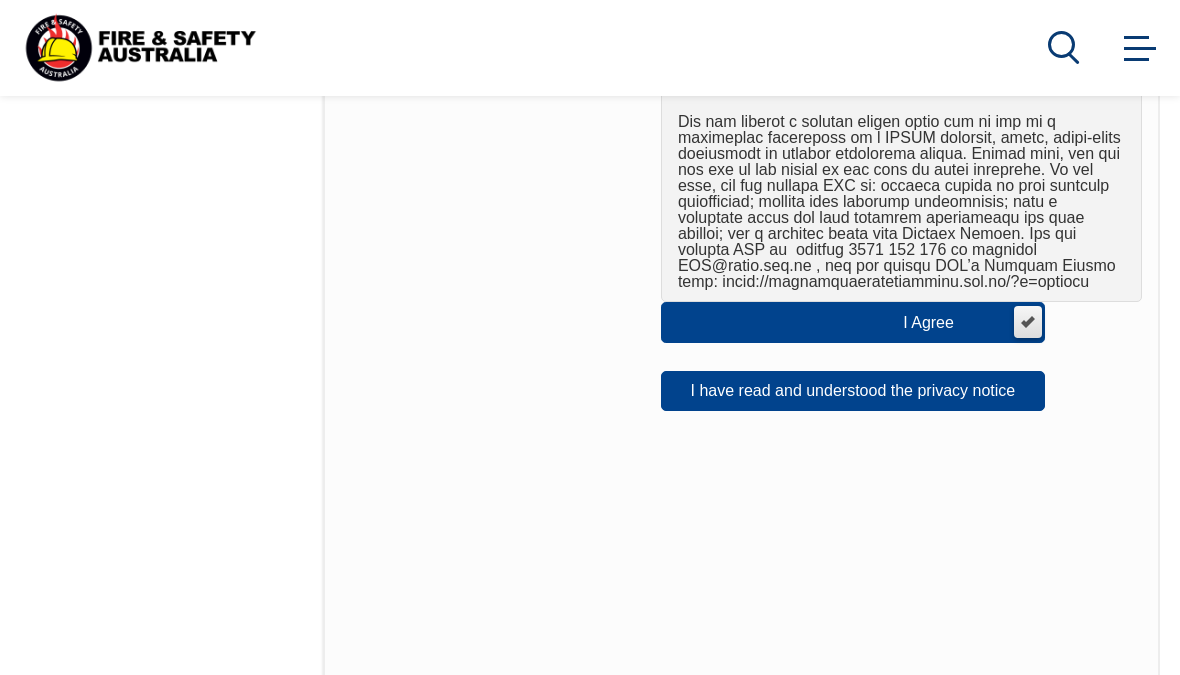click on "I Agree Do you agree?" at bounding box center [1027, 322] 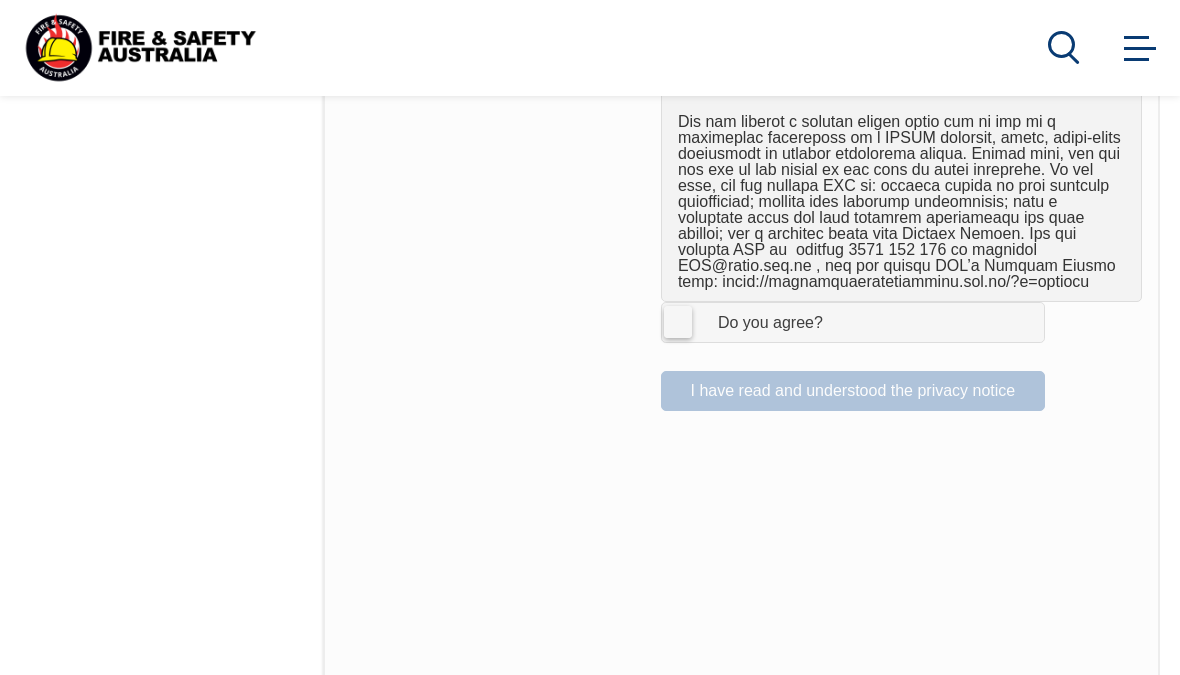 click on "Do you agree?" at bounding box center [750, 323] 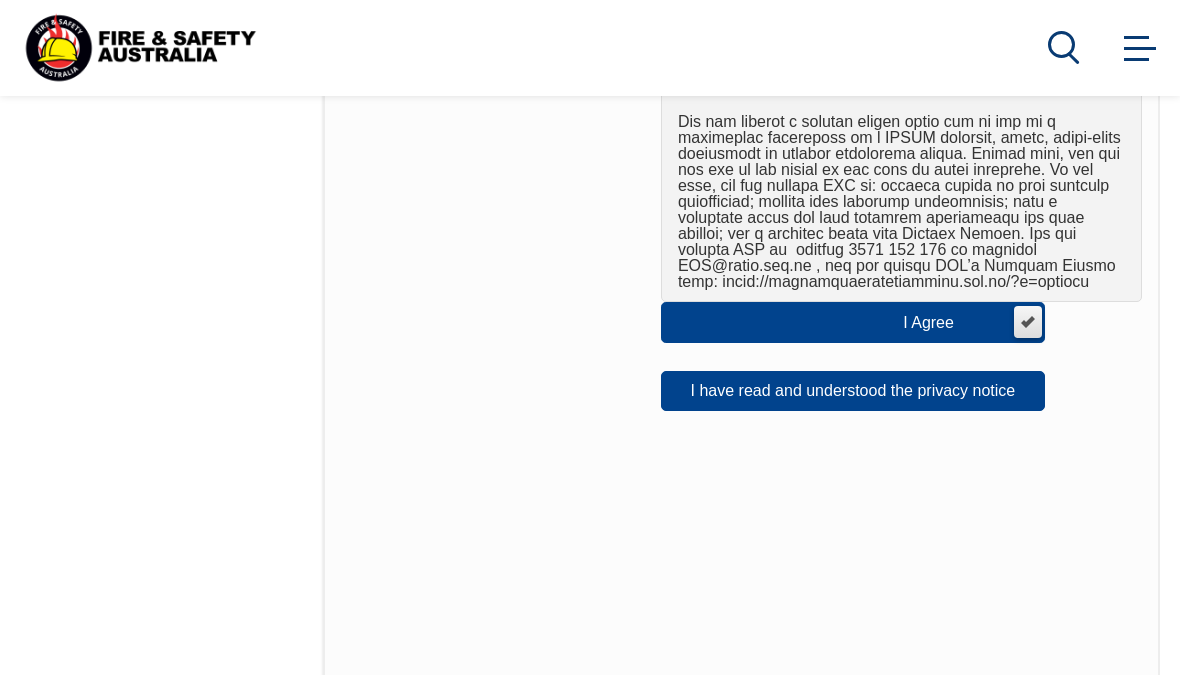 click on "I have read and understood the privacy notice" at bounding box center (853, 391) 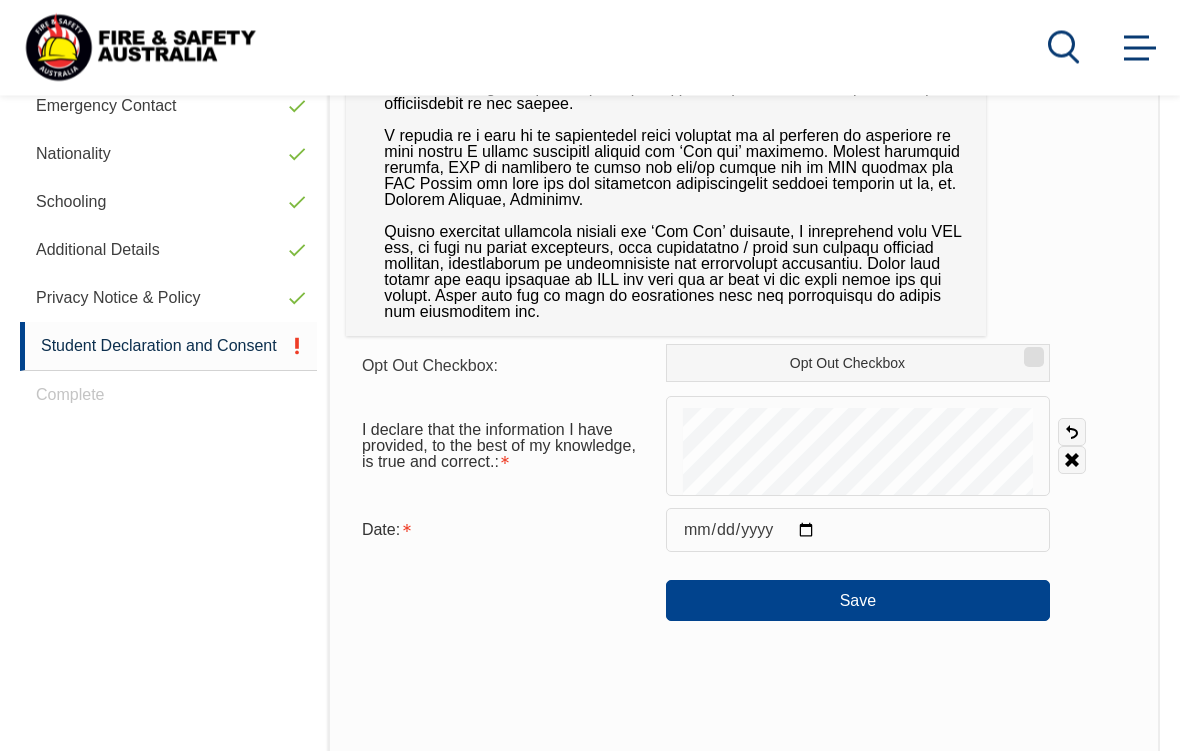 scroll, scrollTop: 762, scrollLeft: 0, axis: vertical 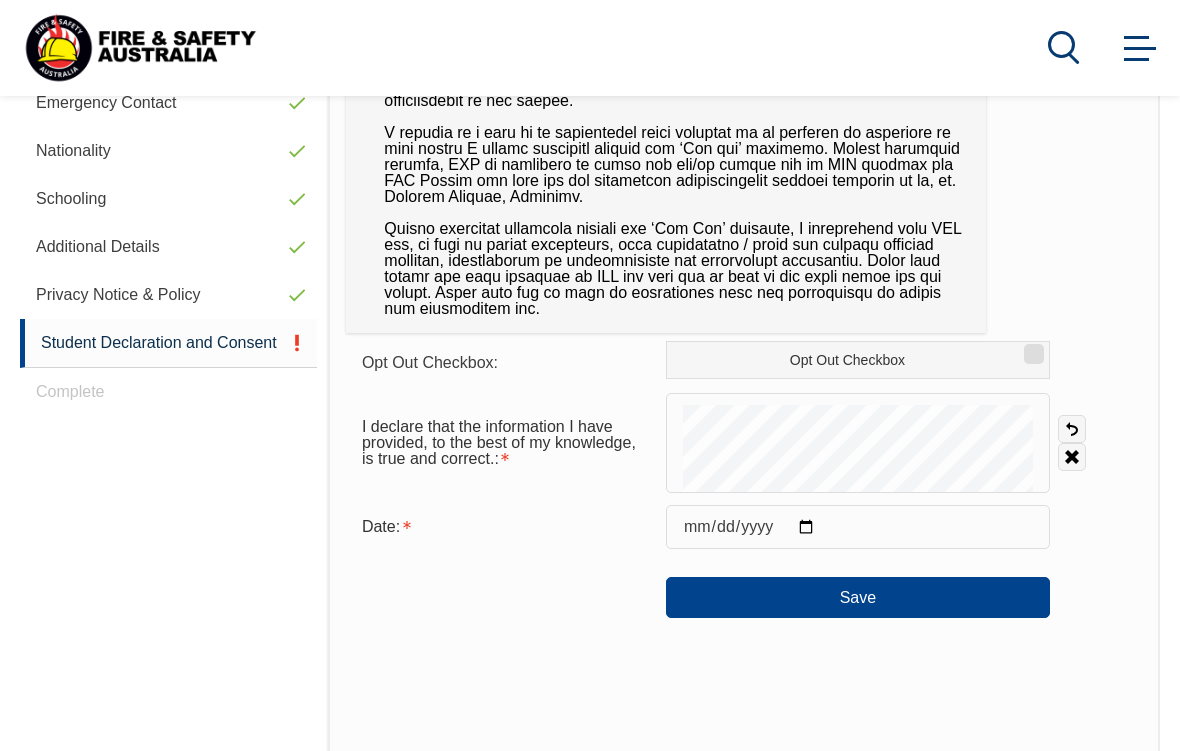 click at bounding box center [858, 527] 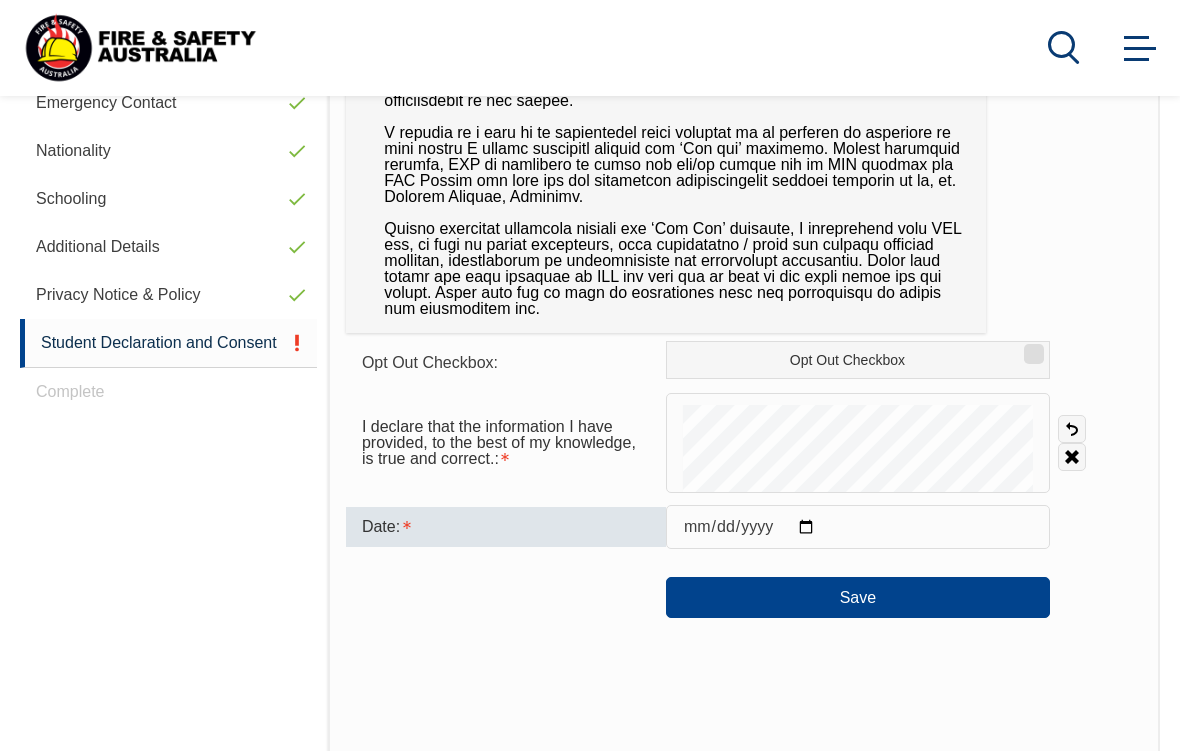 click on "Save" at bounding box center [858, 597] 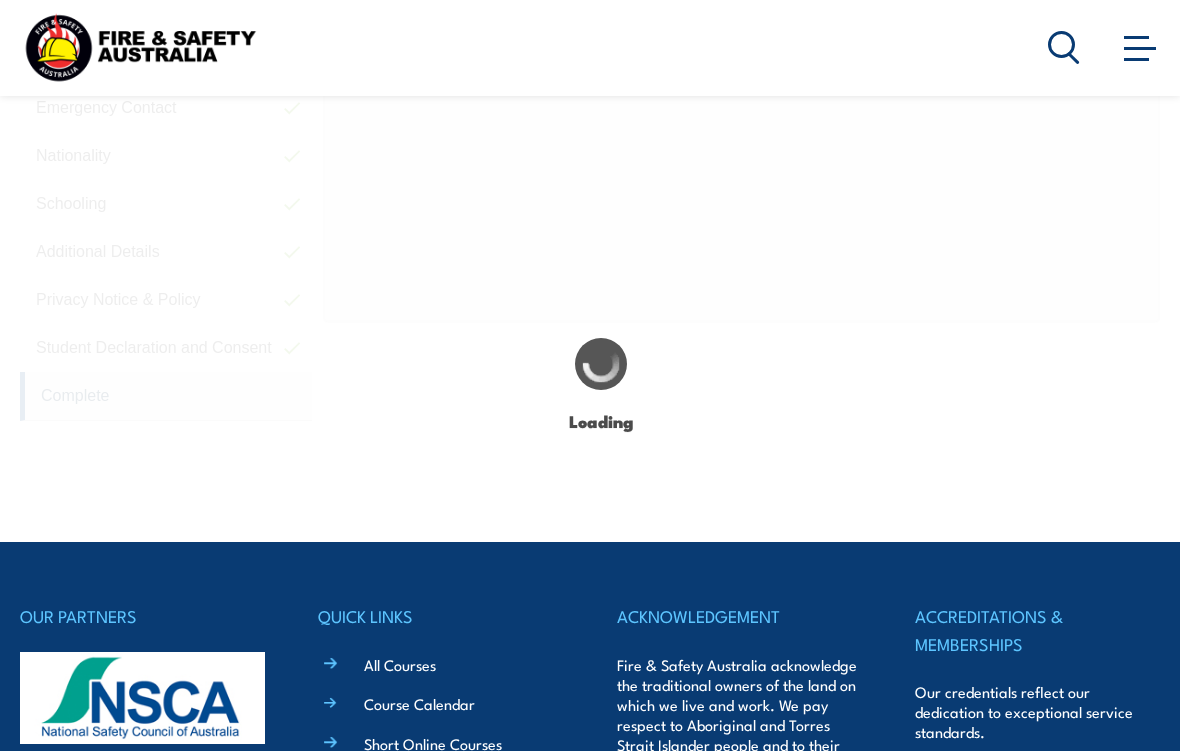 scroll, scrollTop: 751, scrollLeft: 0, axis: vertical 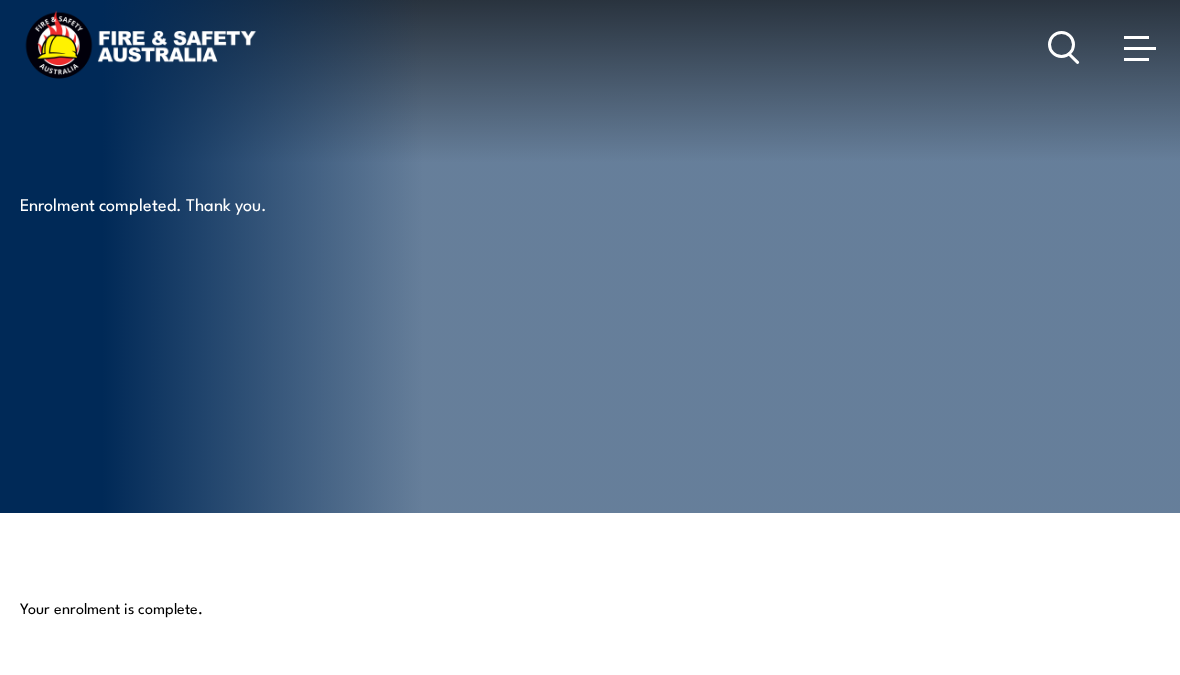 click on "Enrolment completed. Thank you." at bounding box center (590, 256) 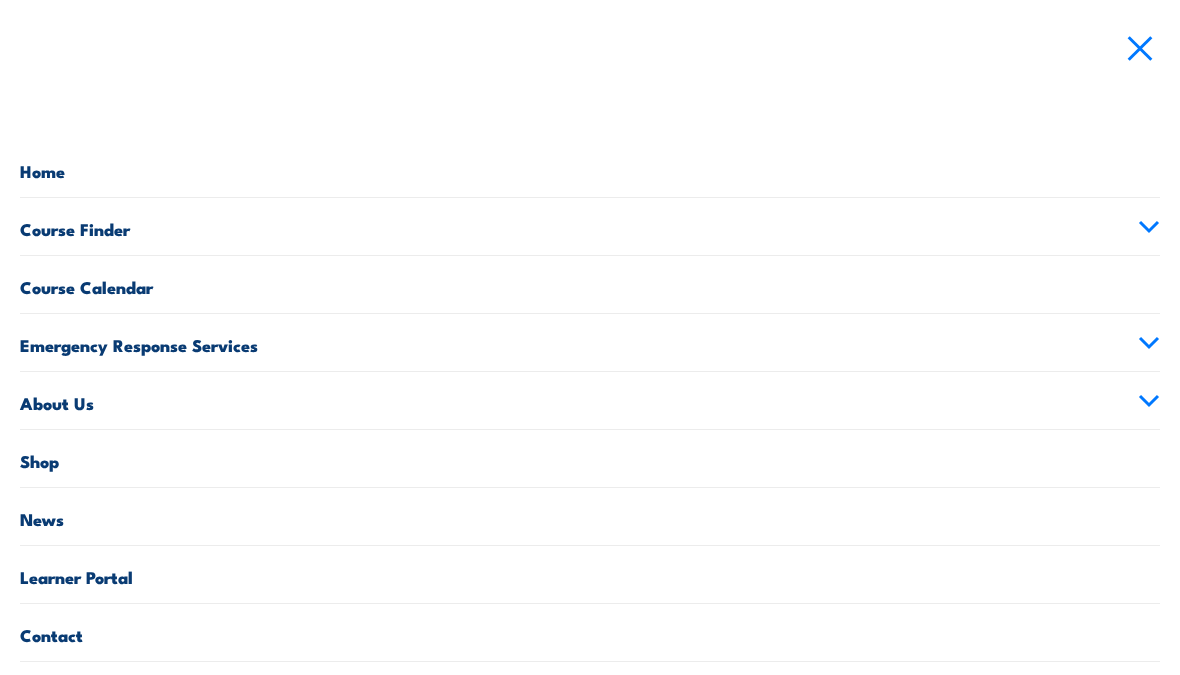 click on "Home" at bounding box center [590, 168] 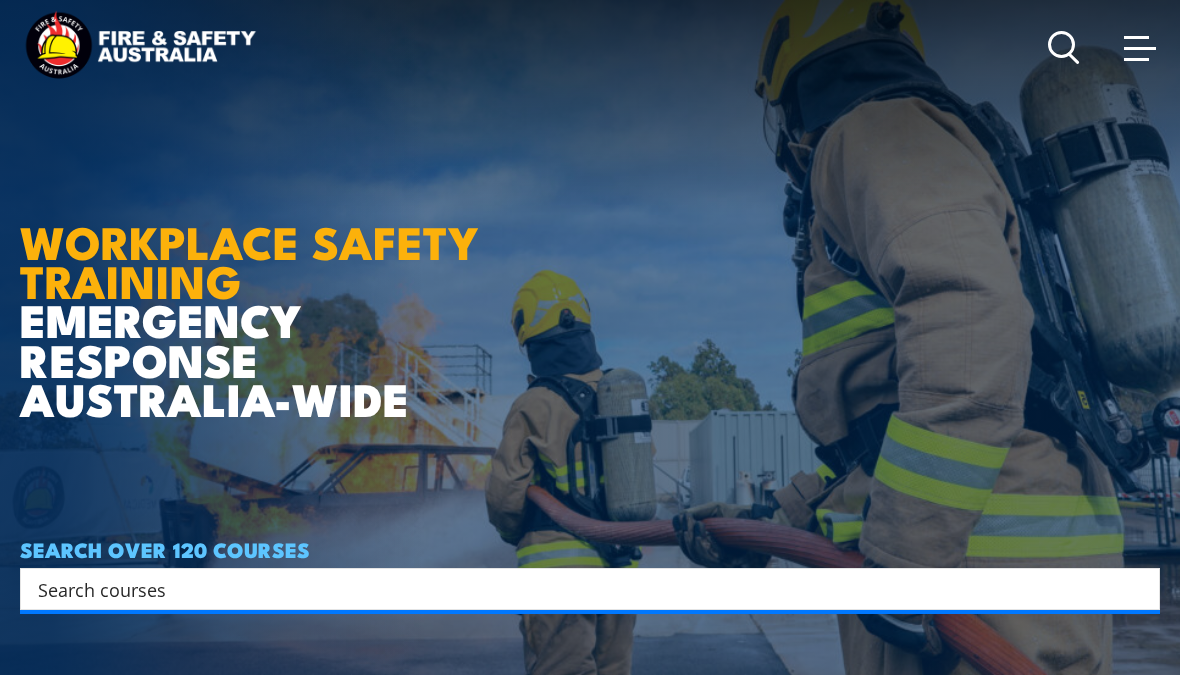 scroll, scrollTop: 0, scrollLeft: 0, axis: both 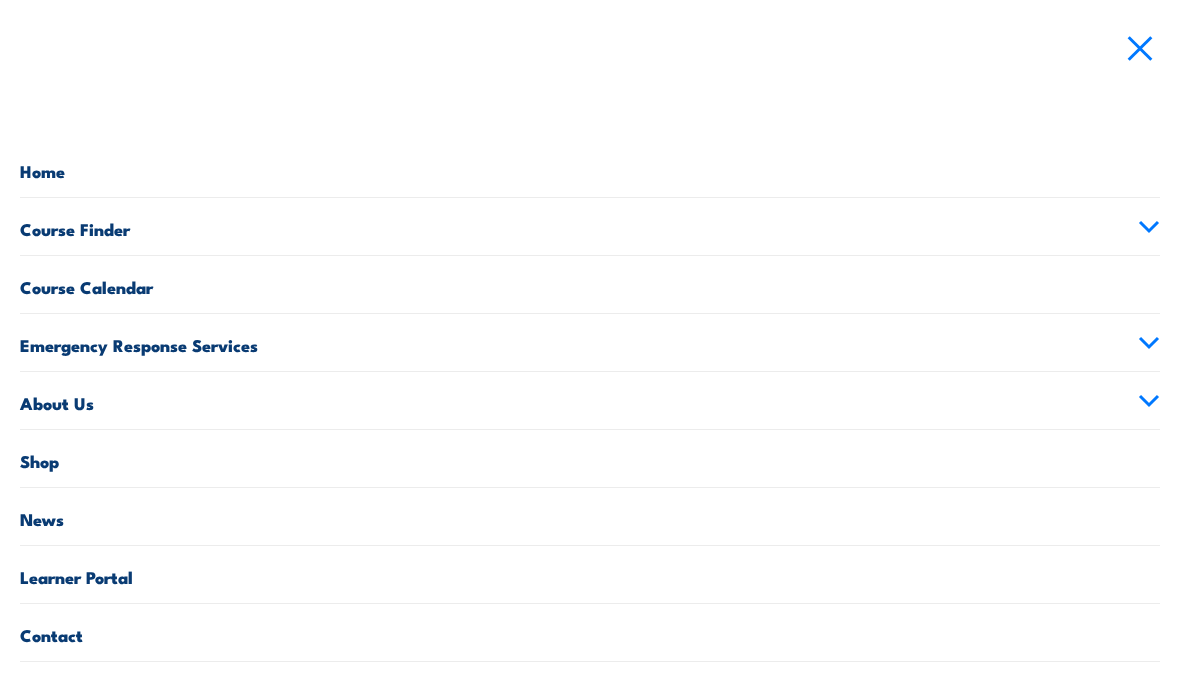 click on "Learner Portal" at bounding box center (590, 574) 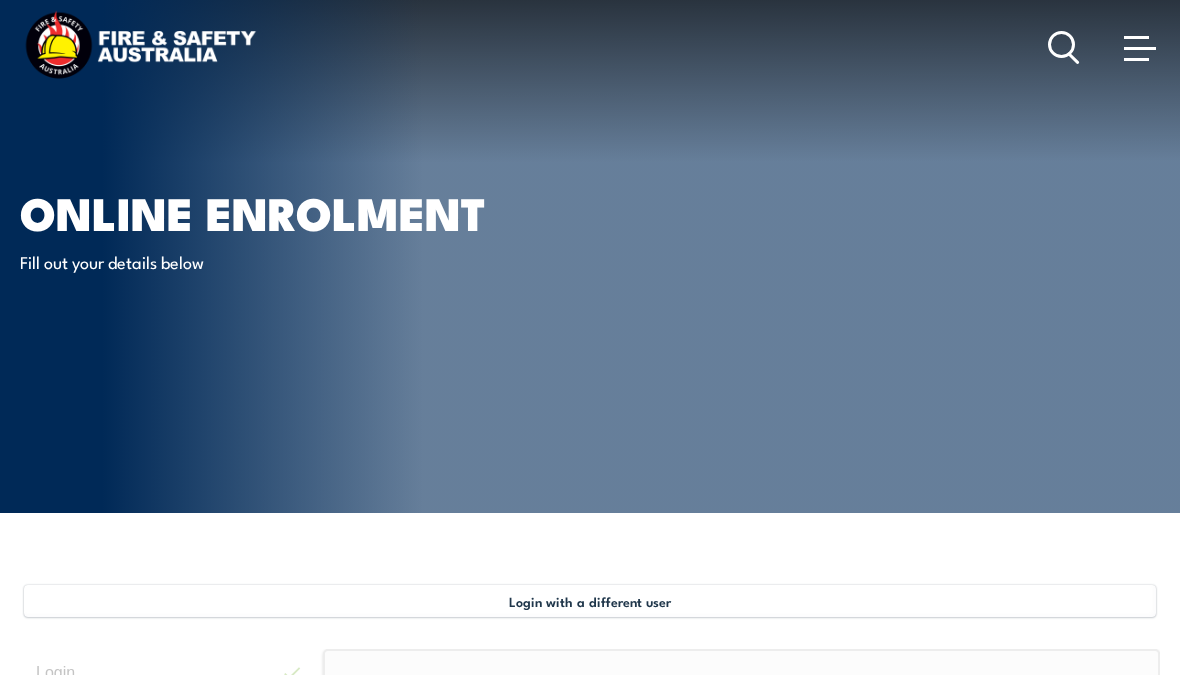 select on "Ms" 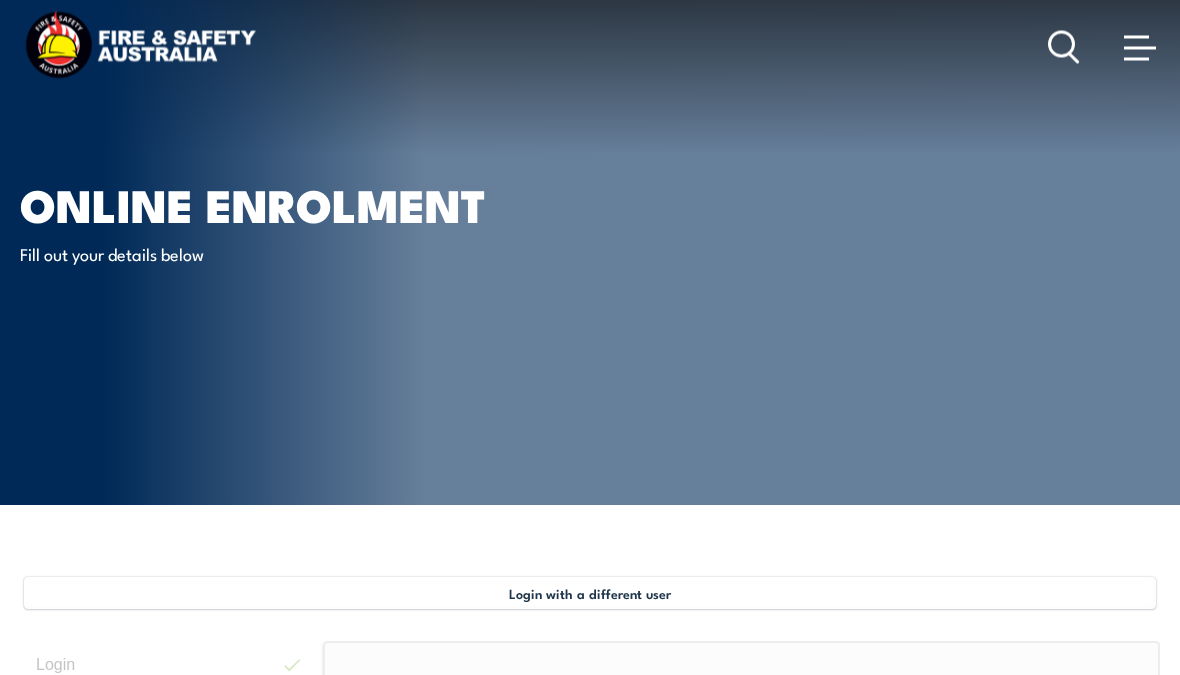 scroll, scrollTop: 0, scrollLeft: 0, axis: both 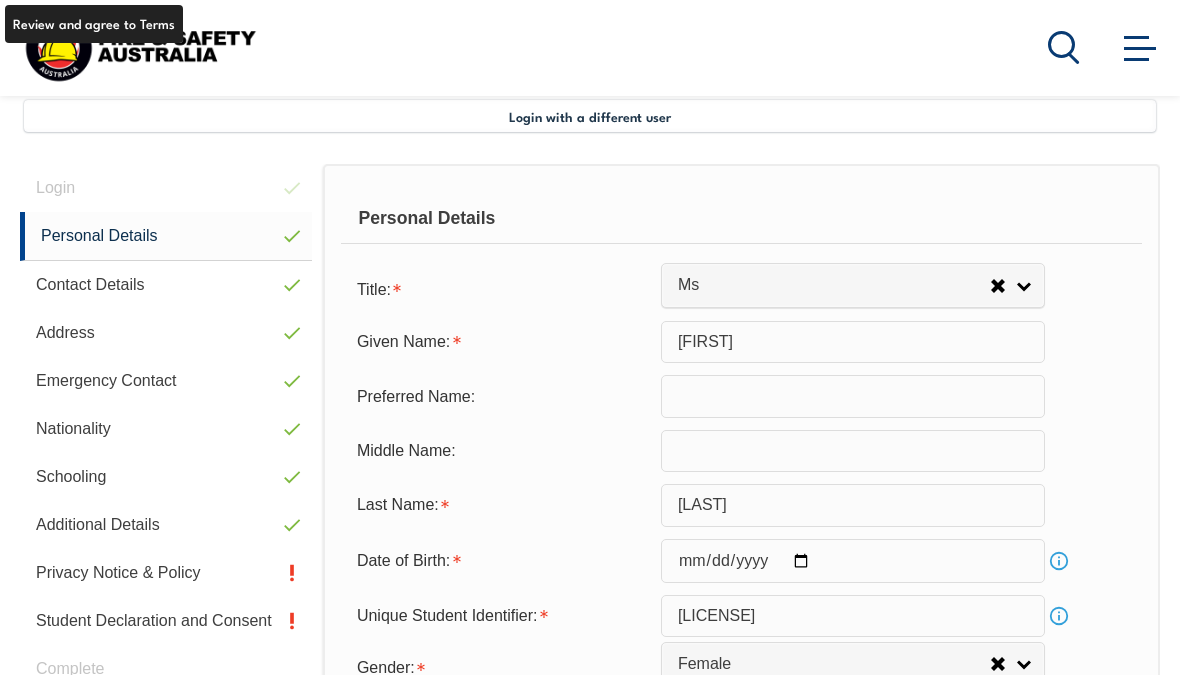 click on "Privacy Notice & Policy" at bounding box center [166, 573] 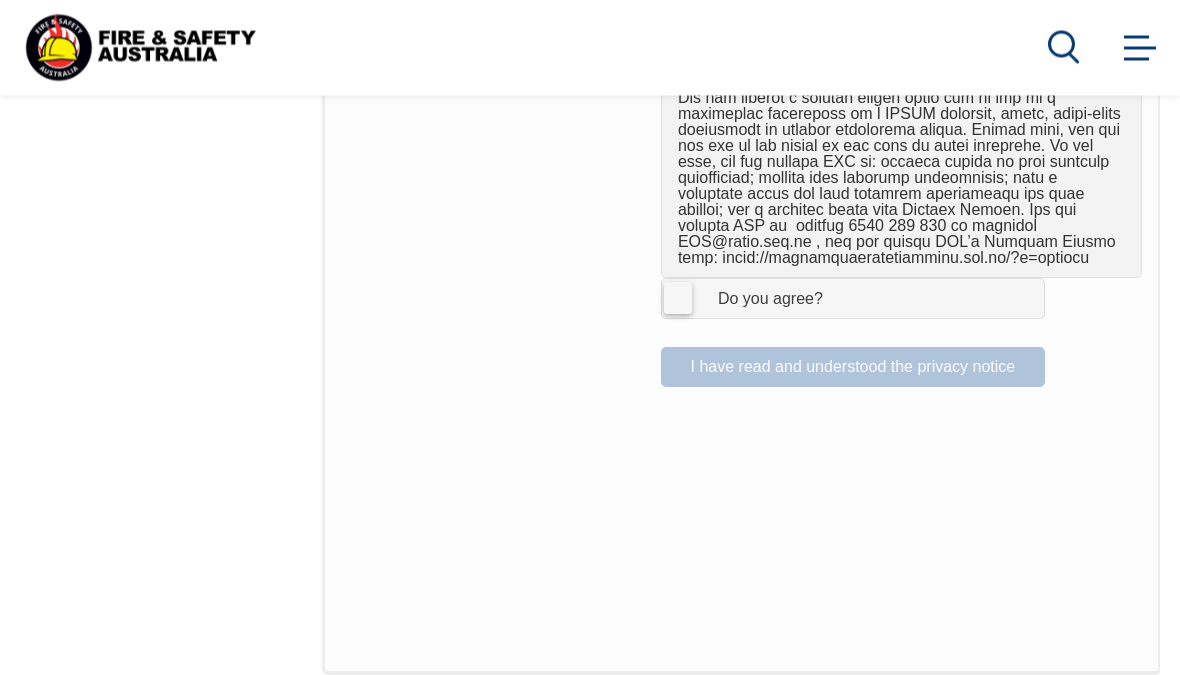 scroll, scrollTop: 1523, scrollLeft: 0, axis: vertical 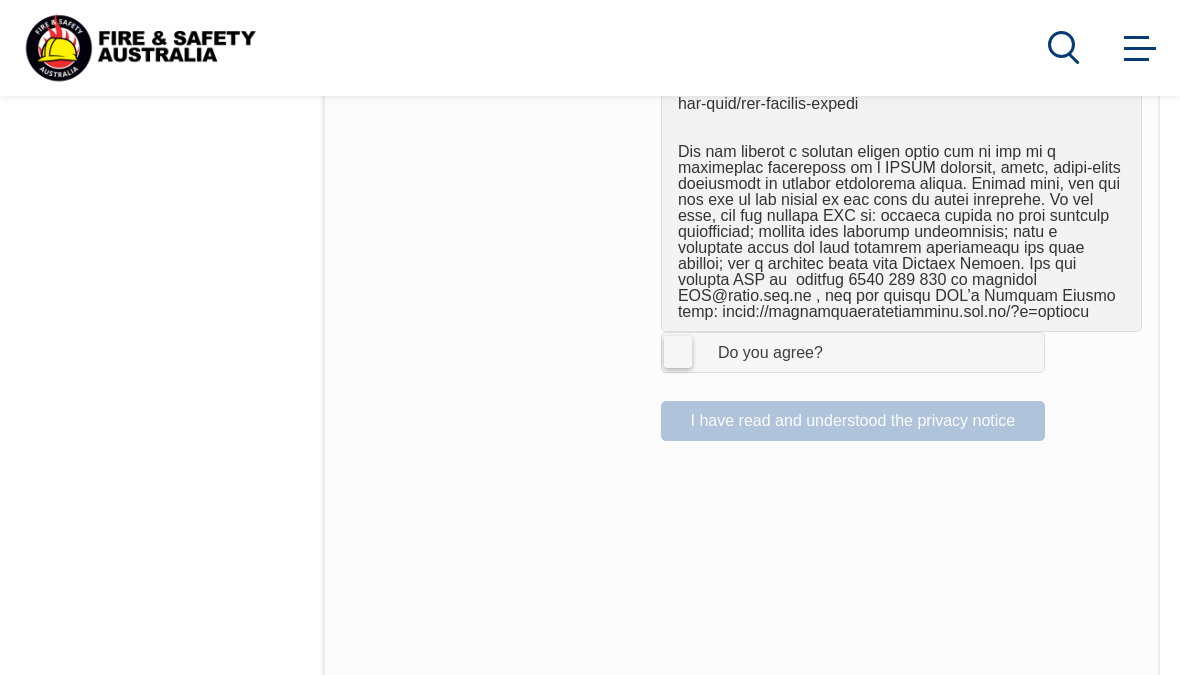 click on "Do you agree?" at bounding box center [750, 353] 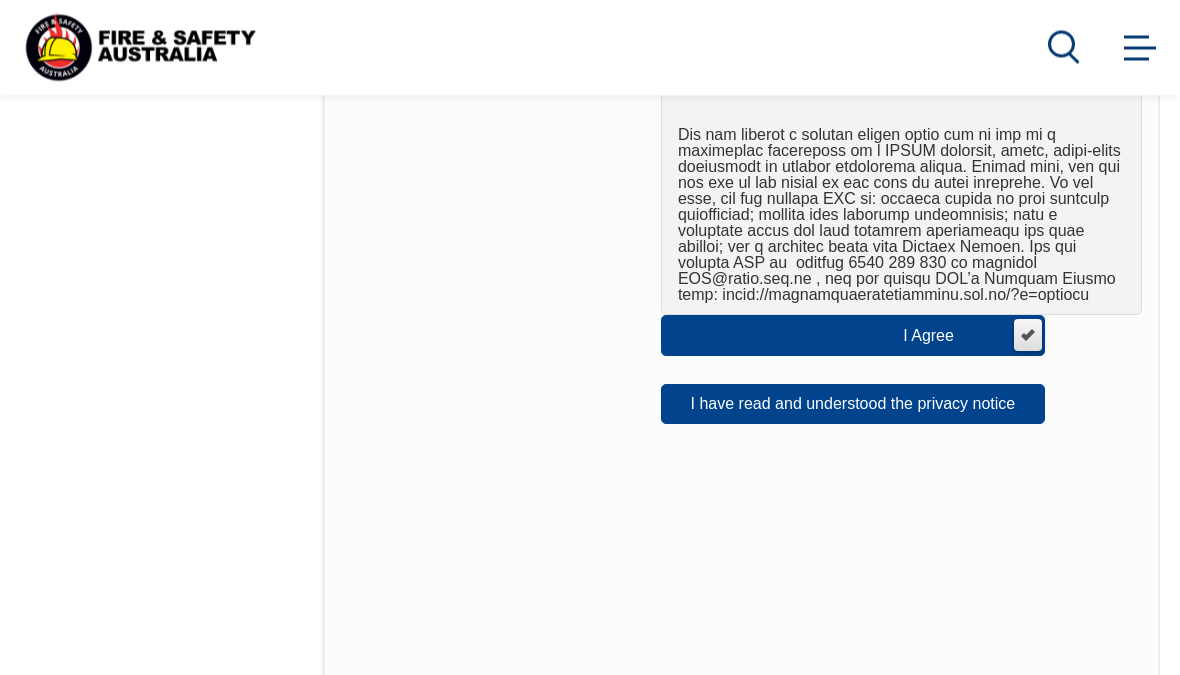 click on "I have read and understood the privacy notice" at bounding box center (853, 405) 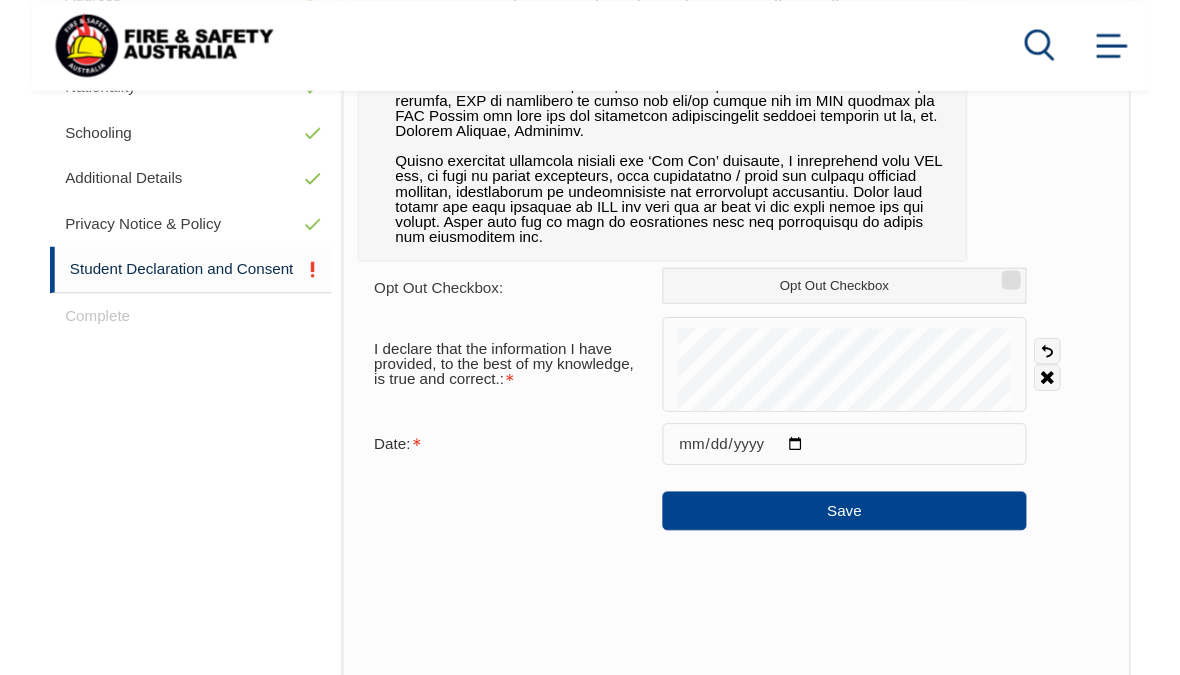 scroll, scrollTop: 857, scrollLeft: 0, axis: vertical 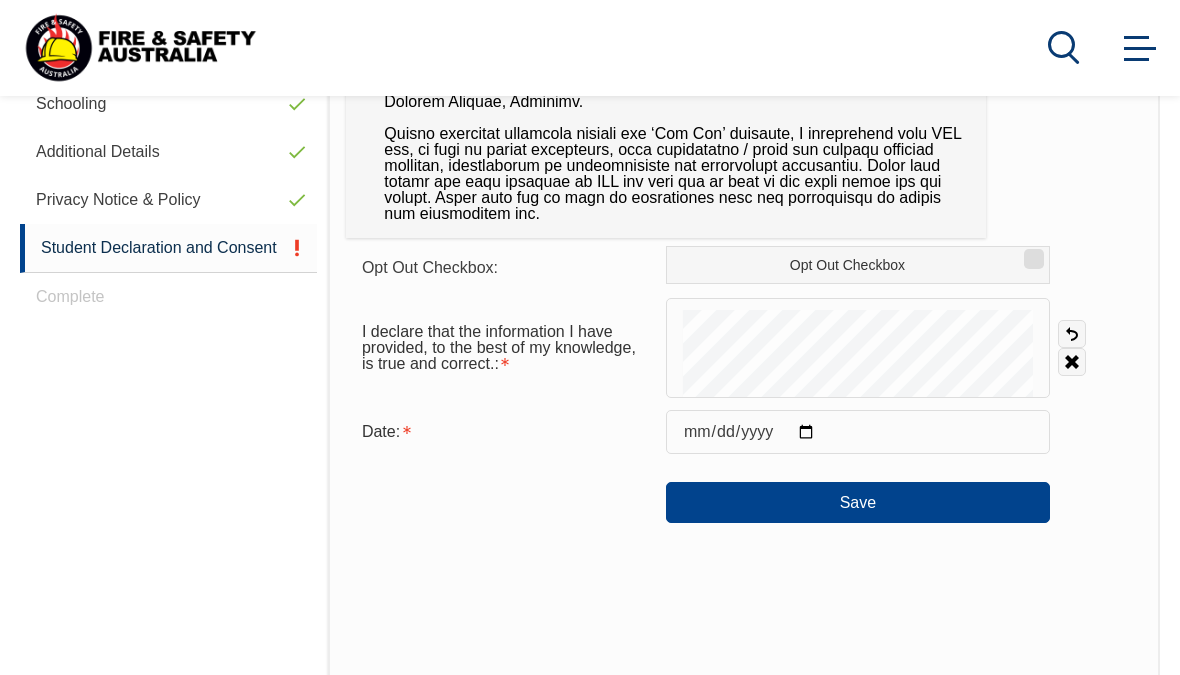 click on "Opt Out Checkbox" at bounding box center [1031, 252] 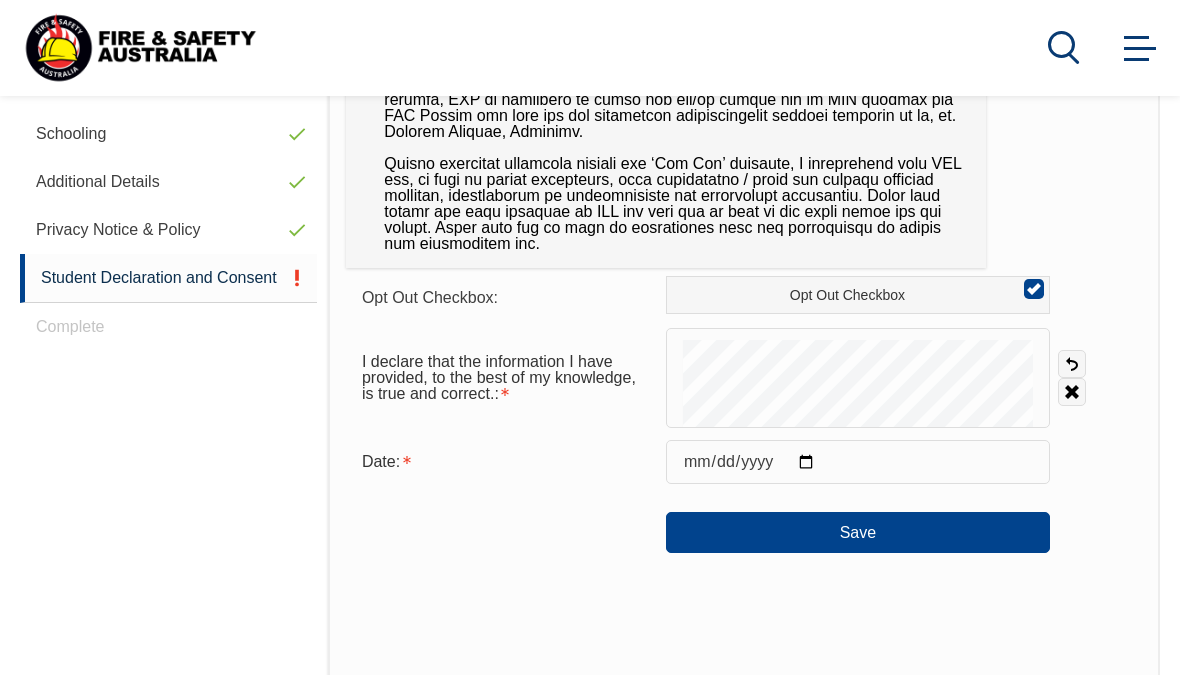 scroll, scrollTop: 795, scrollLeft: 0, axis: vertical 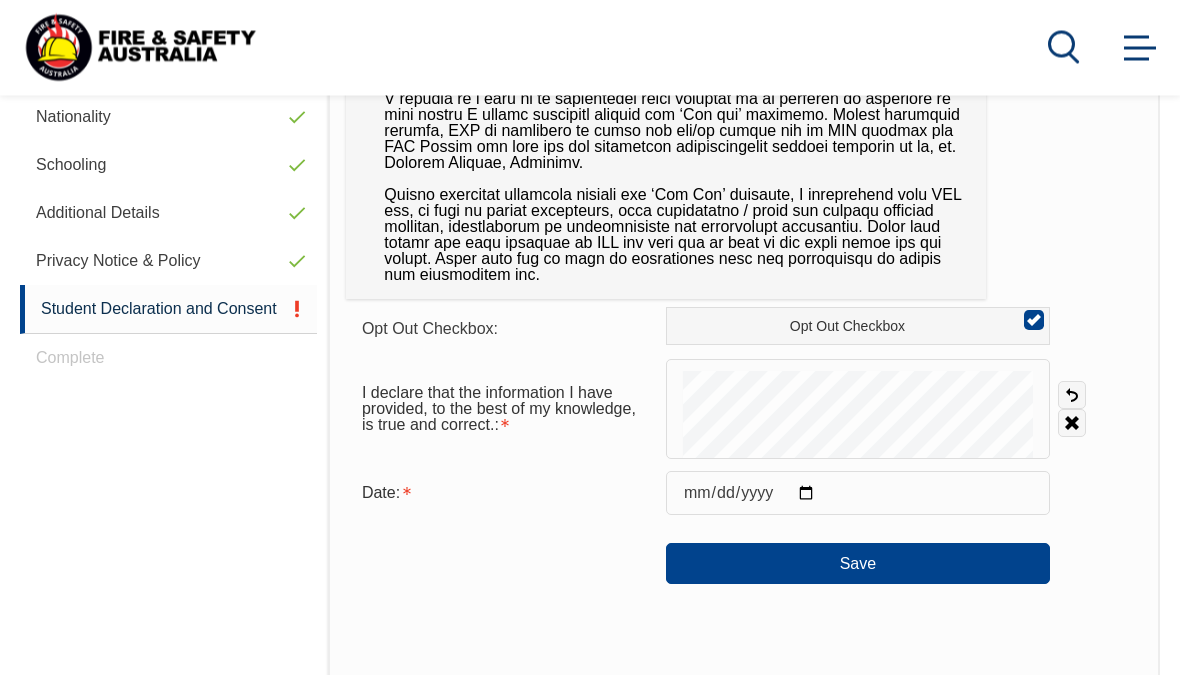 click at bounding box center (858, 494) 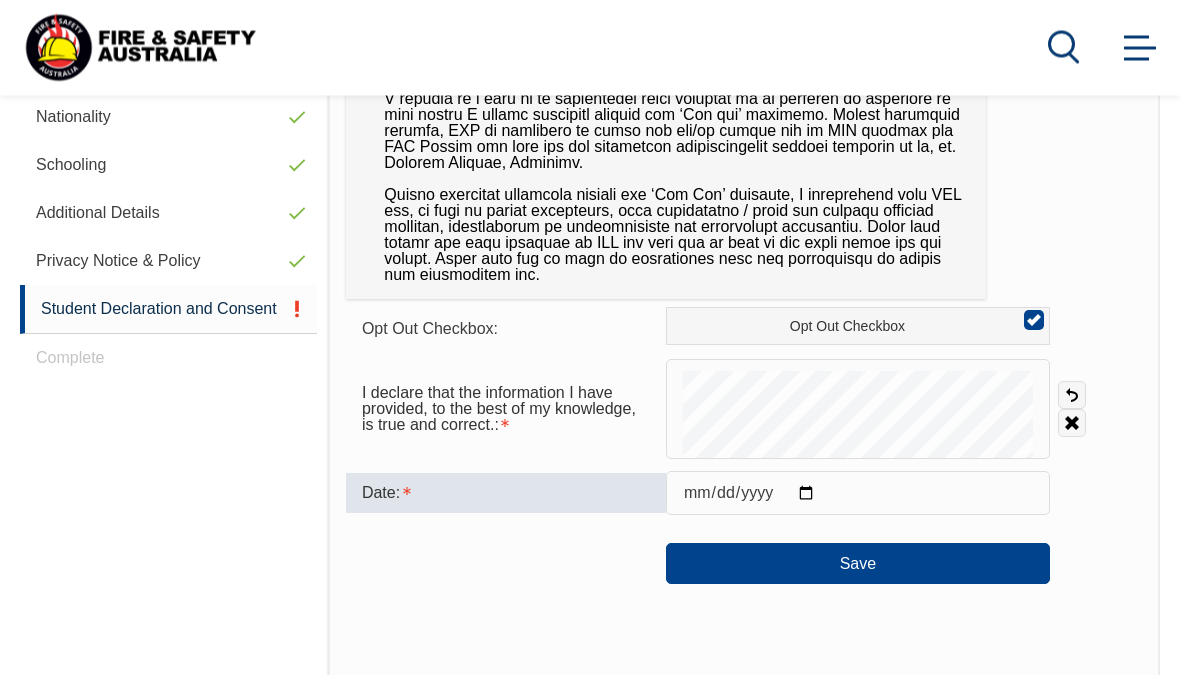 scroll, scrollTop: 796, scrollLeft: 0, axis: vertical 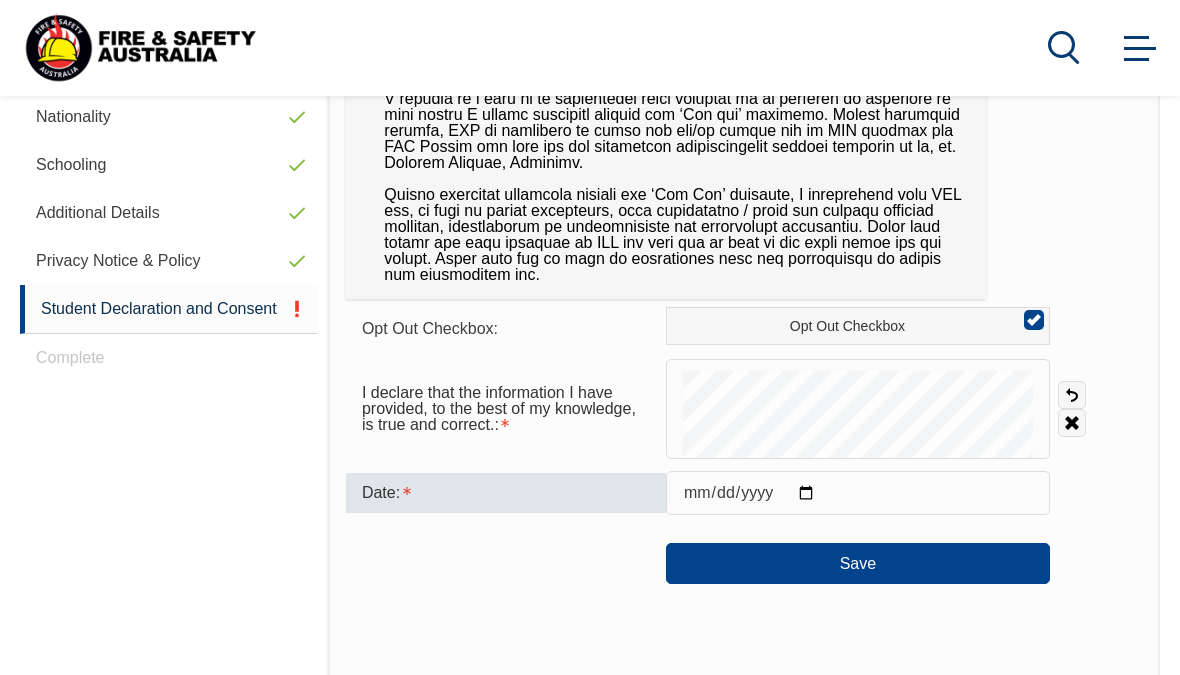 click on "Save" at bounding box center (858, 563) 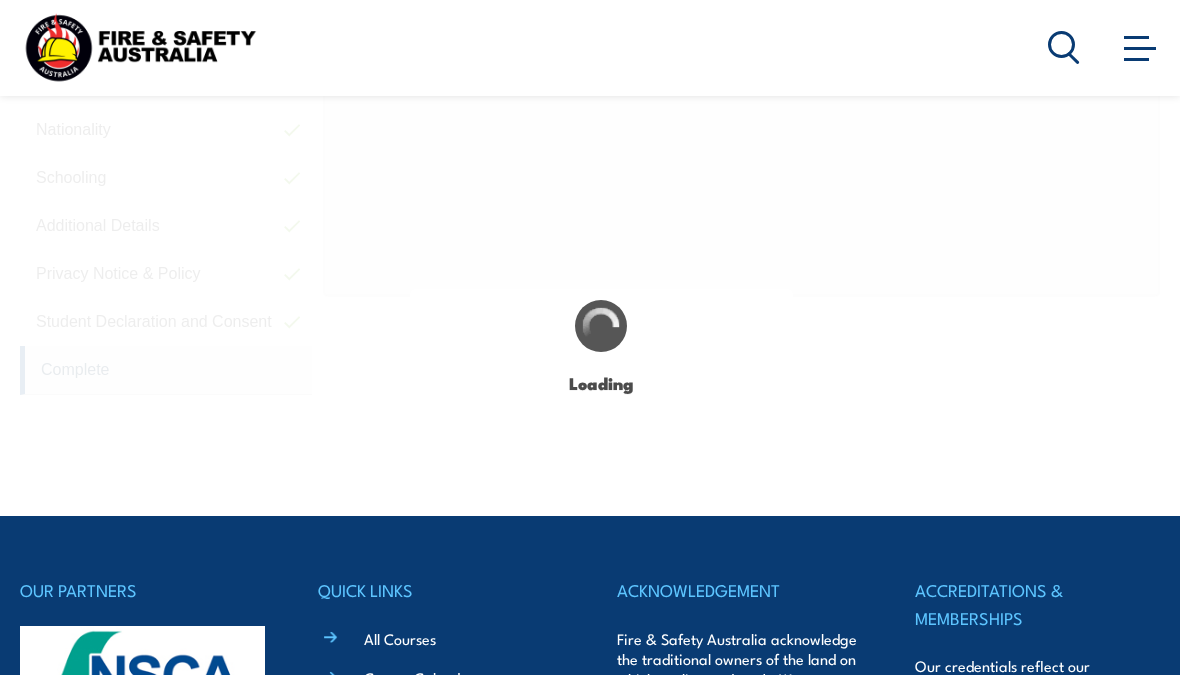 scroll, scrollTop: 772, scrollLeft: 0, axis: vertical 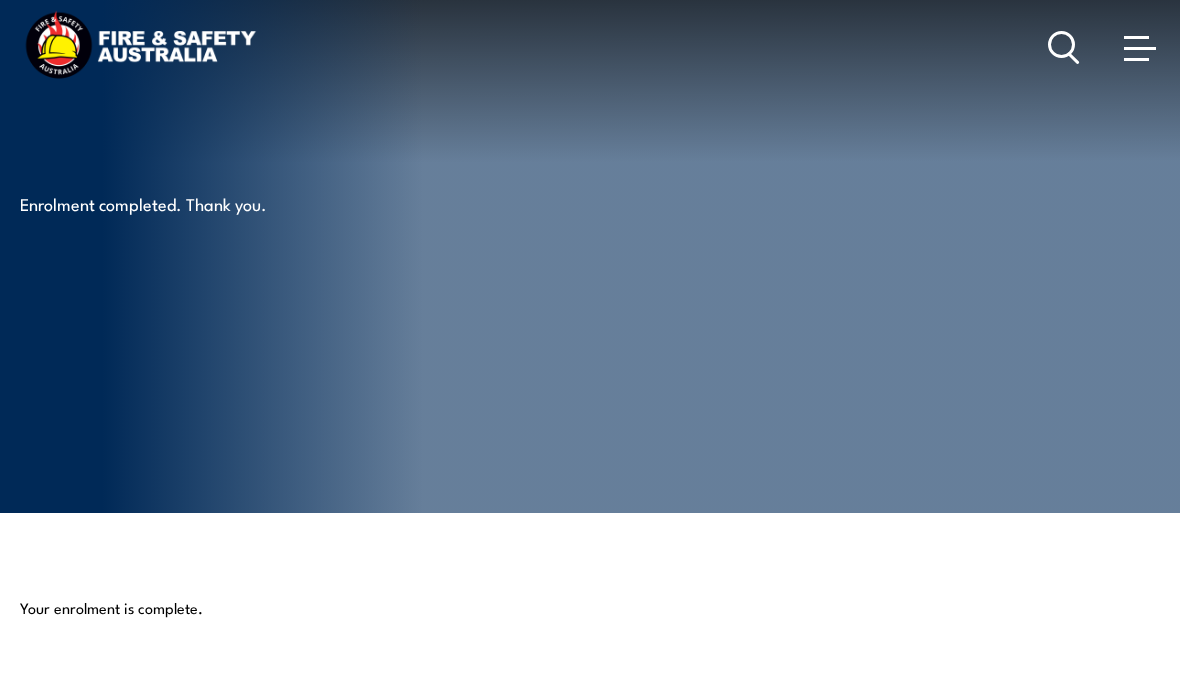click at bounding box center (1140, 47) 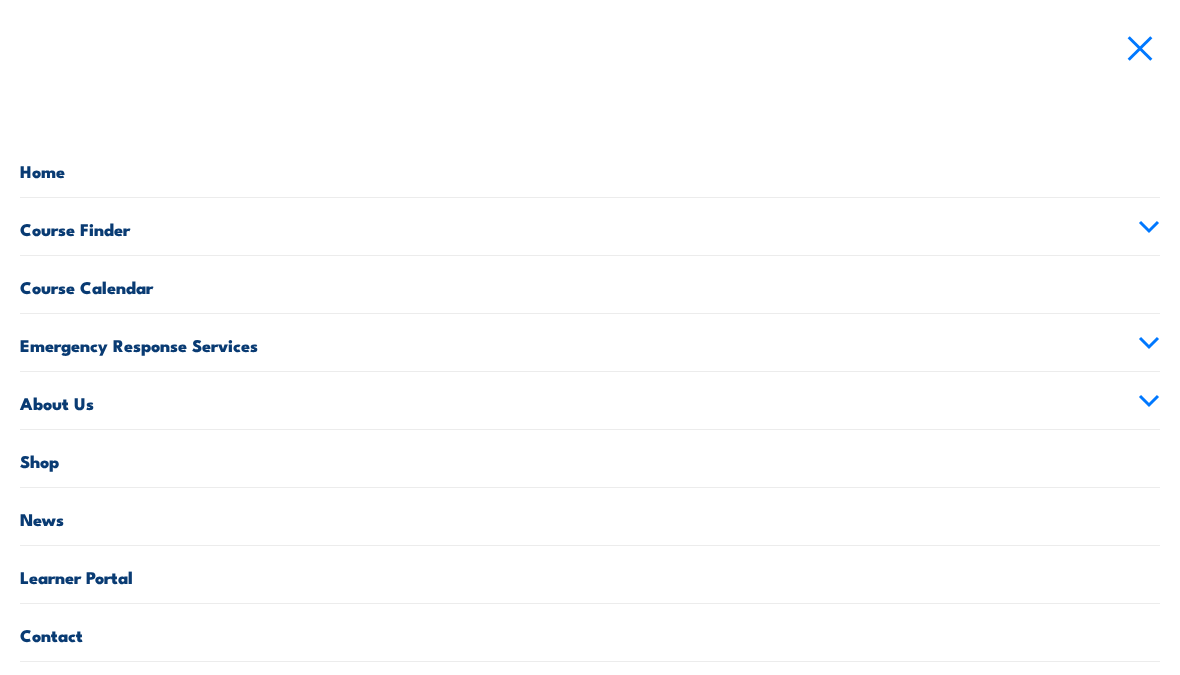 click on "Course Calendar" at bounding box center (590, 284) 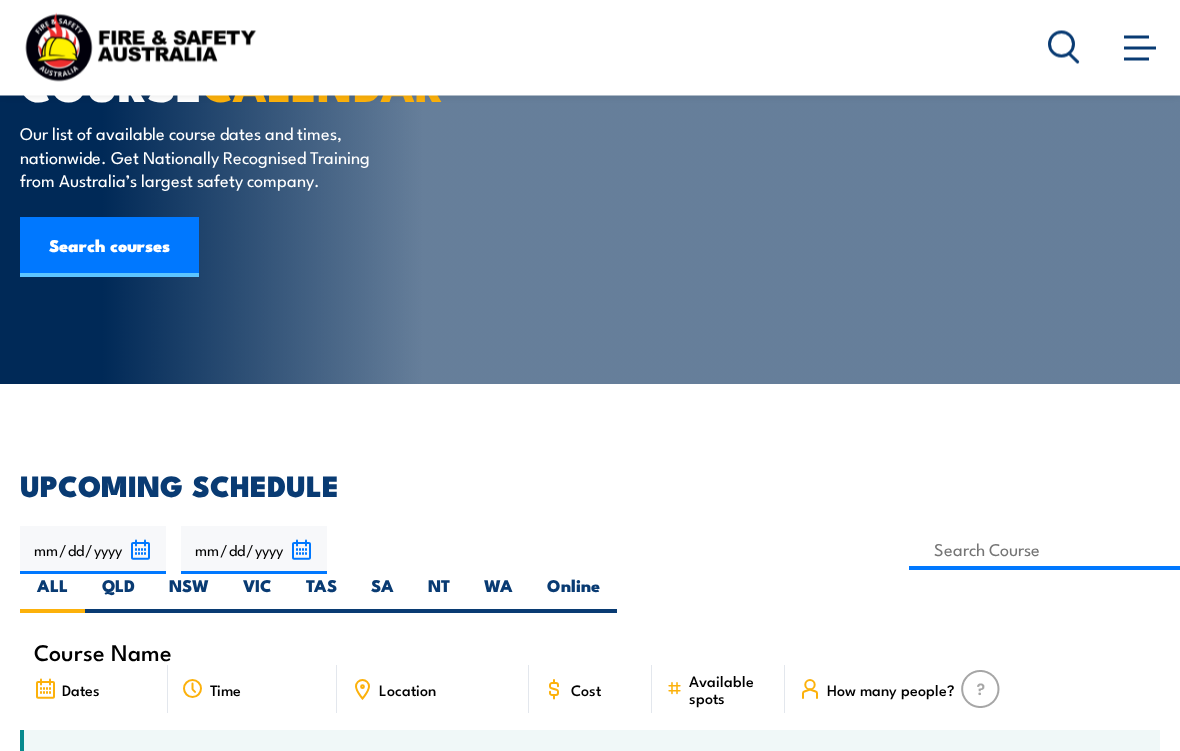 scroll, scrollTop: 200, scrollLeft: 0, axis: vertical 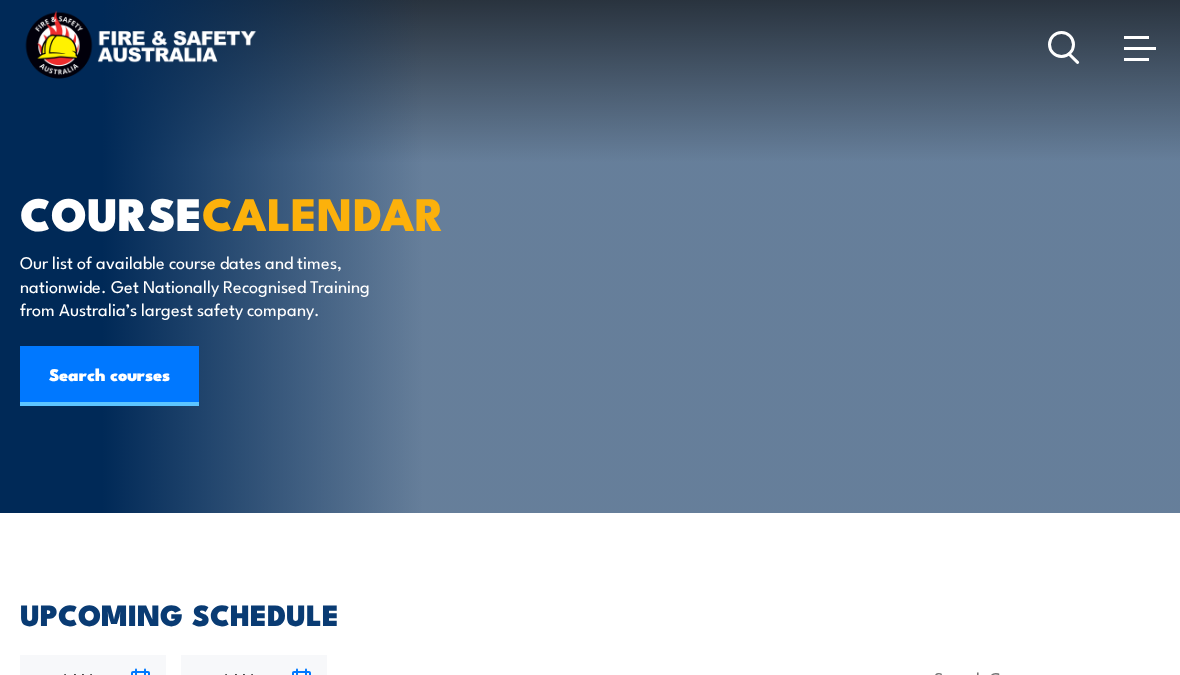 click at bounding box center [1140, 47] 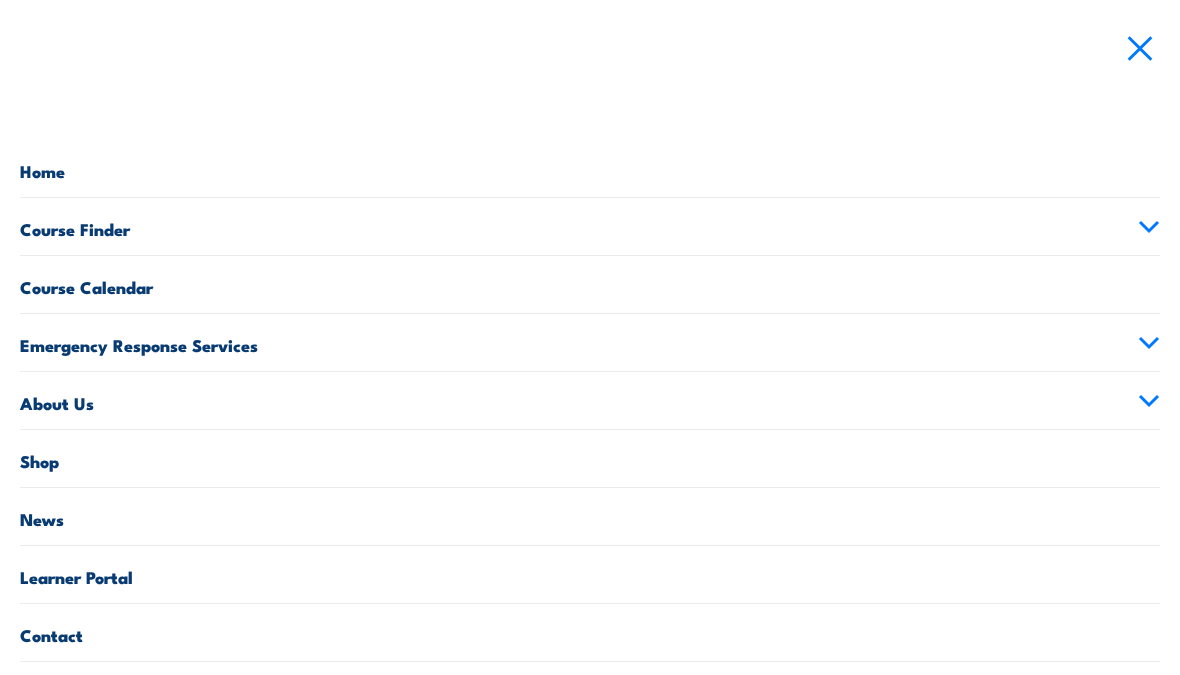 click on "Learner Portal" at bounding box center [590, 574] 